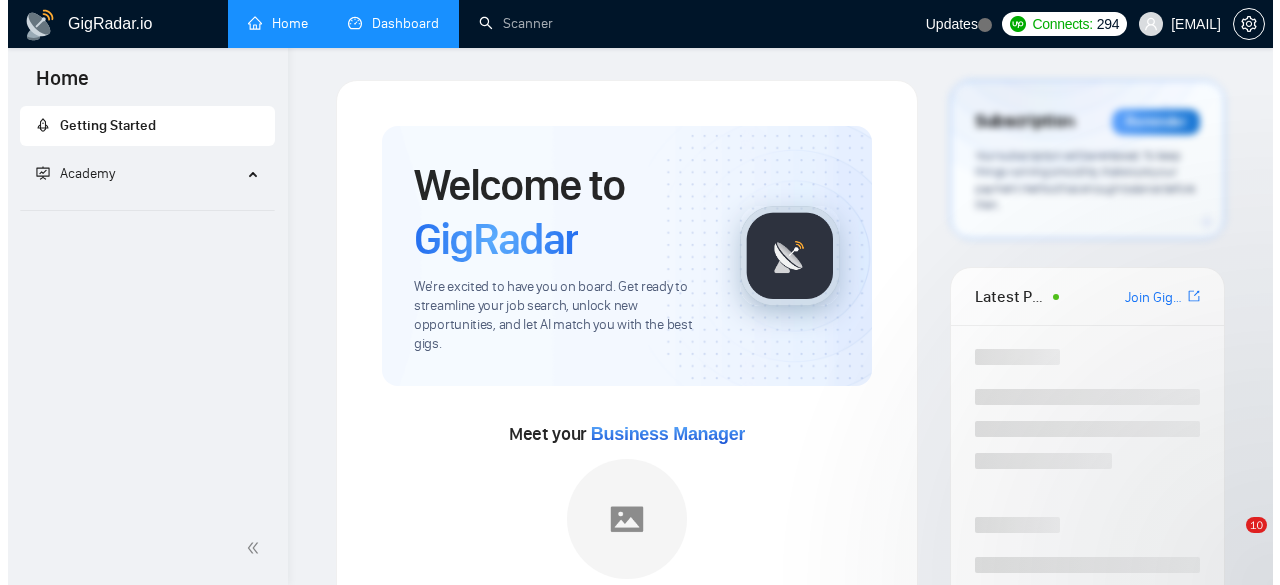 scroll, scrollTop: 0, scrollLeft: 0, axis: both 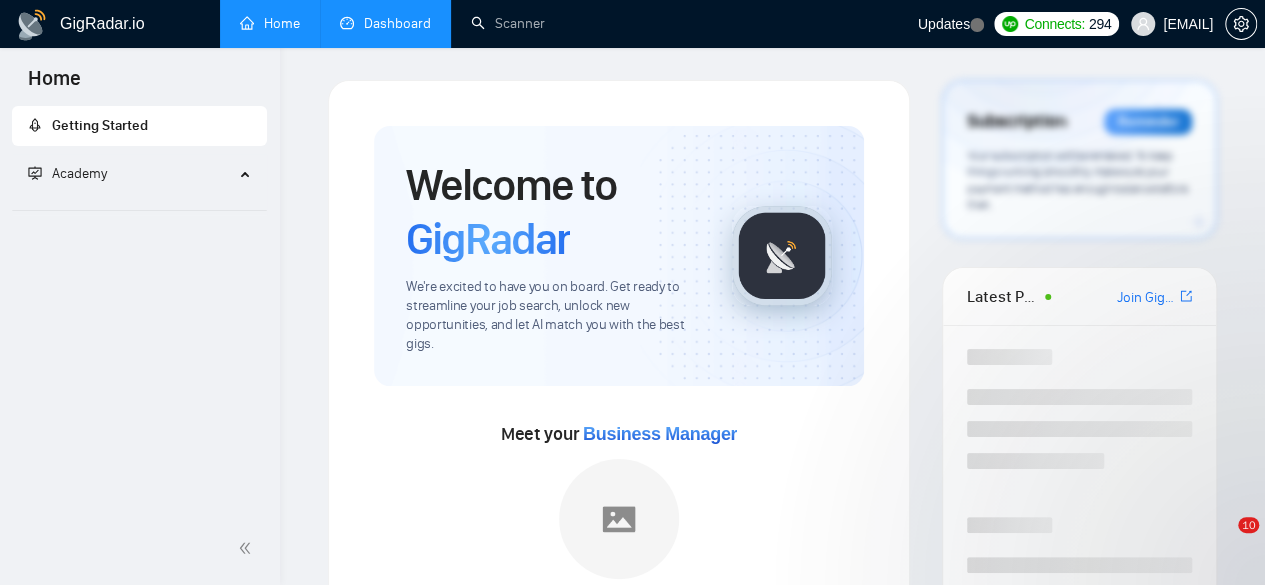 click on "Dashboard" at bounding box center [385, 23] 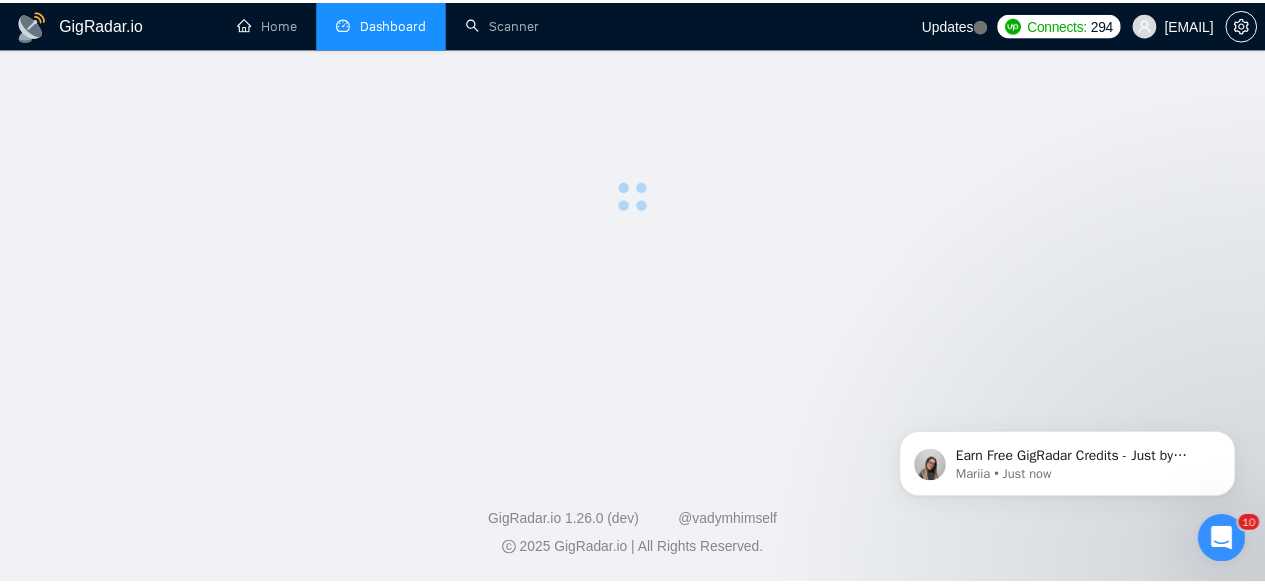 scroll, scrollTop: 0, scrollLeft: 0, axis: both 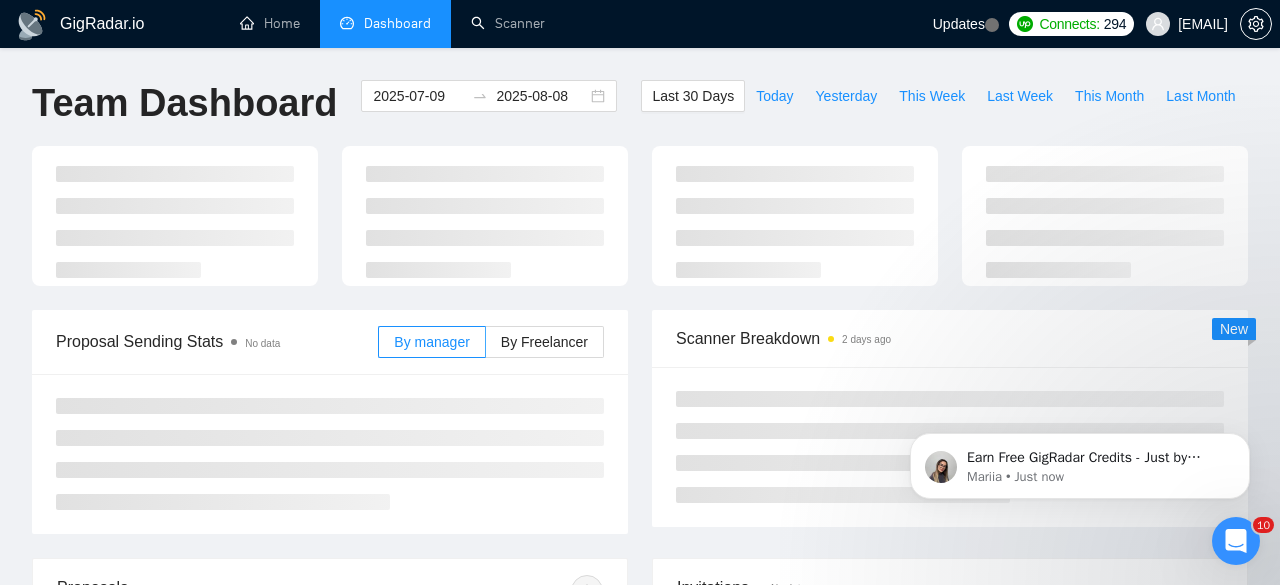 type on "2025-07-09" 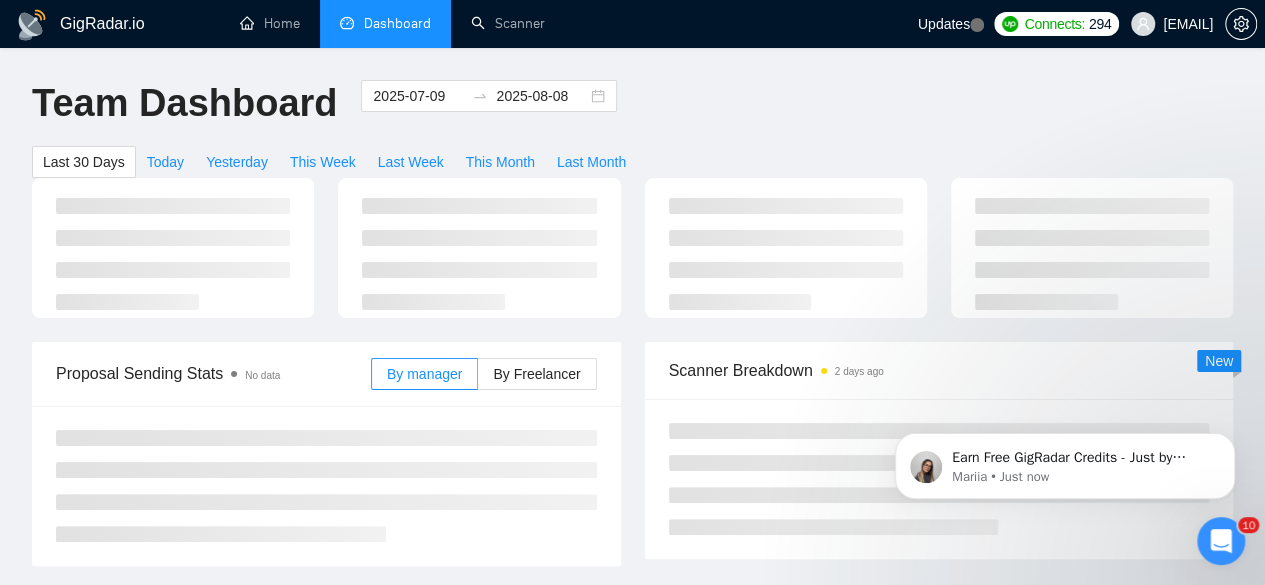 scroll, scrollTop: 0, scrollLeft: 0, axis: both 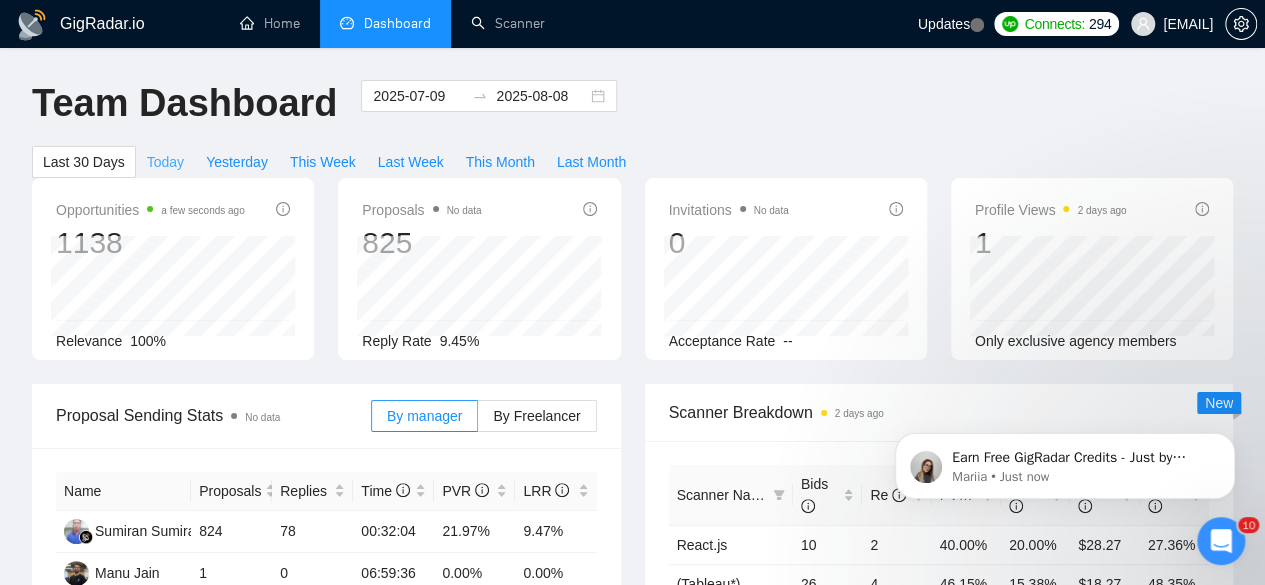 click on "Today" at bounding box center (165, 162) 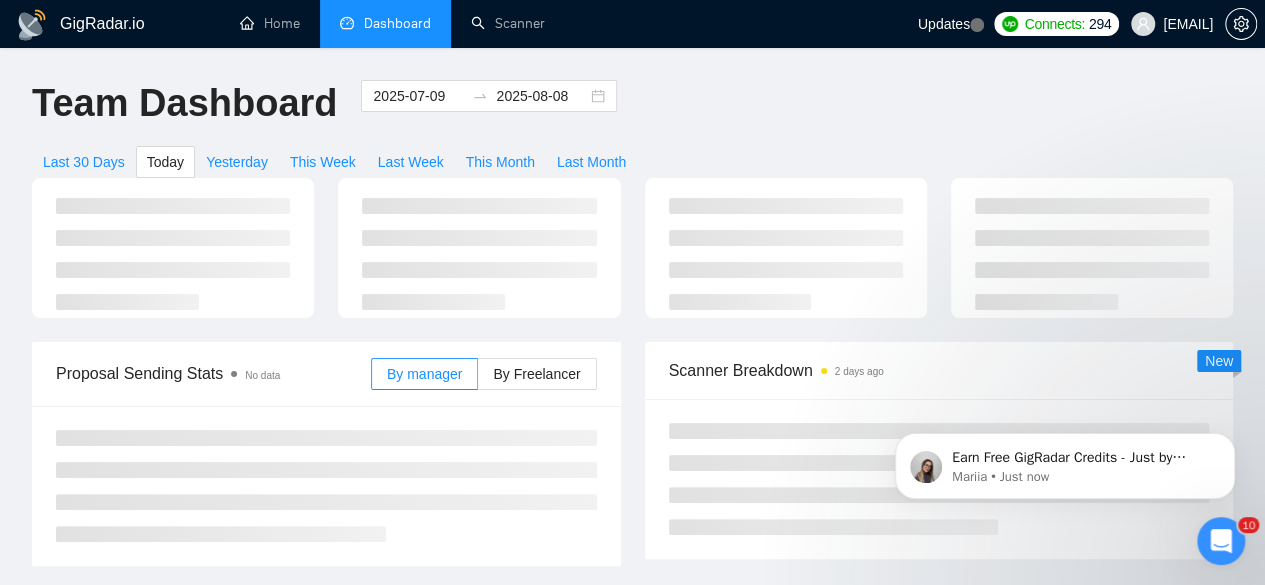 type on "2025-08-08" 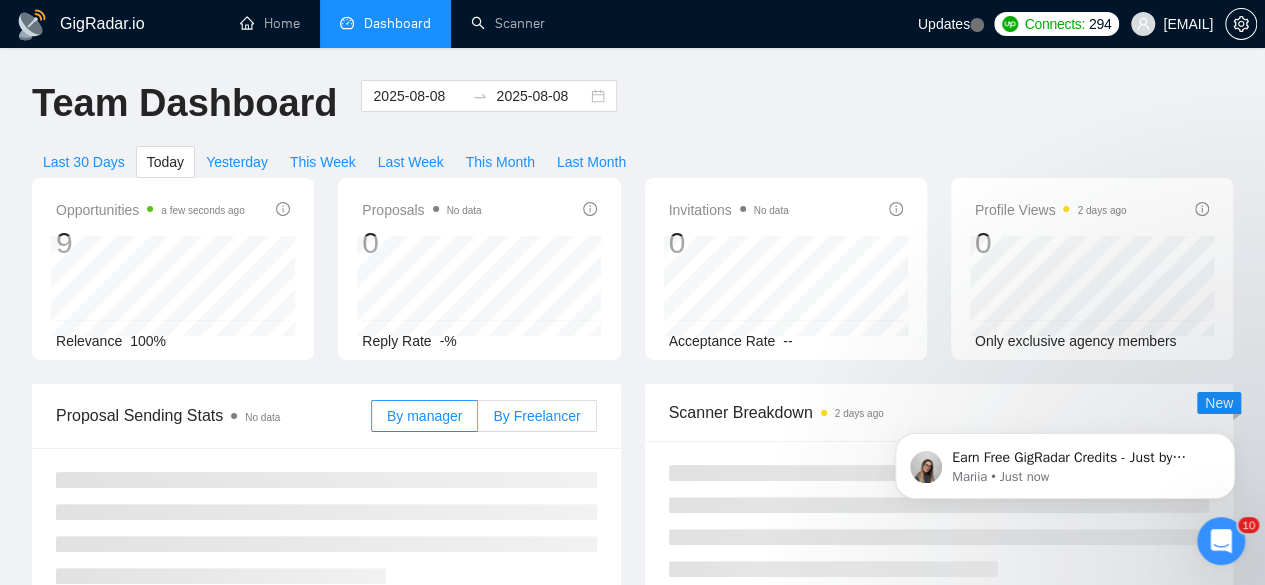 click on "Opportunities a few seconds ago 9   Relevance 100% Proposals No data 0   Reply Rate -% Invitations No data 0   Acceptance Rate -- Profile Views 2 days ago 0   Only exclusive agency members" at bounding box center [632, 281] 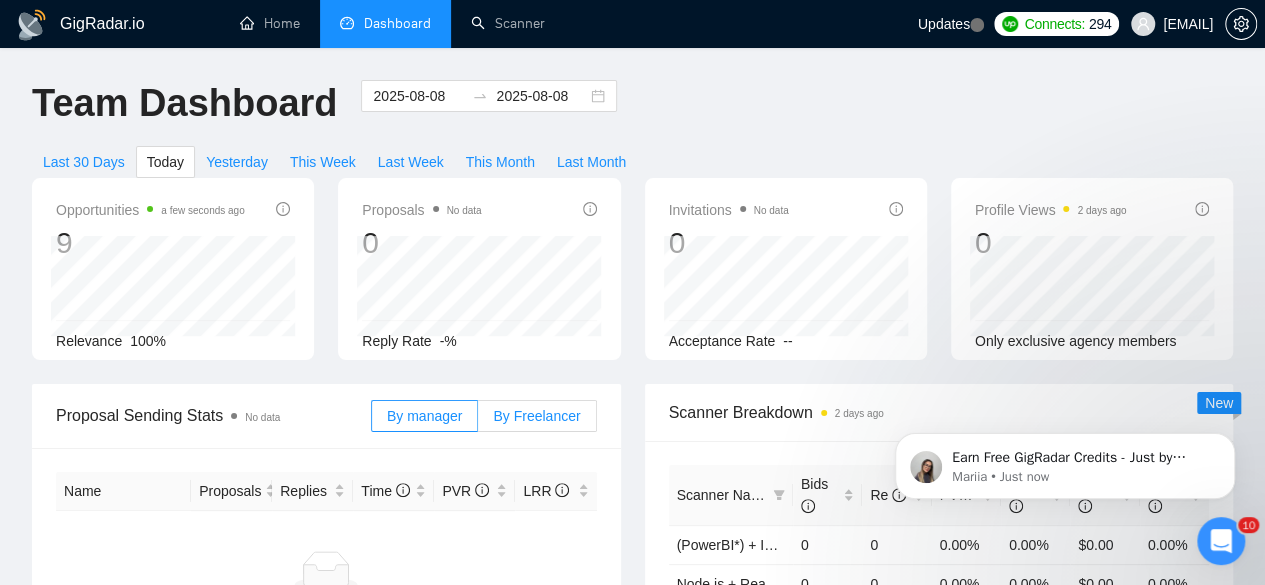 click on "By Freelancer" at bounding box center [536, 416] 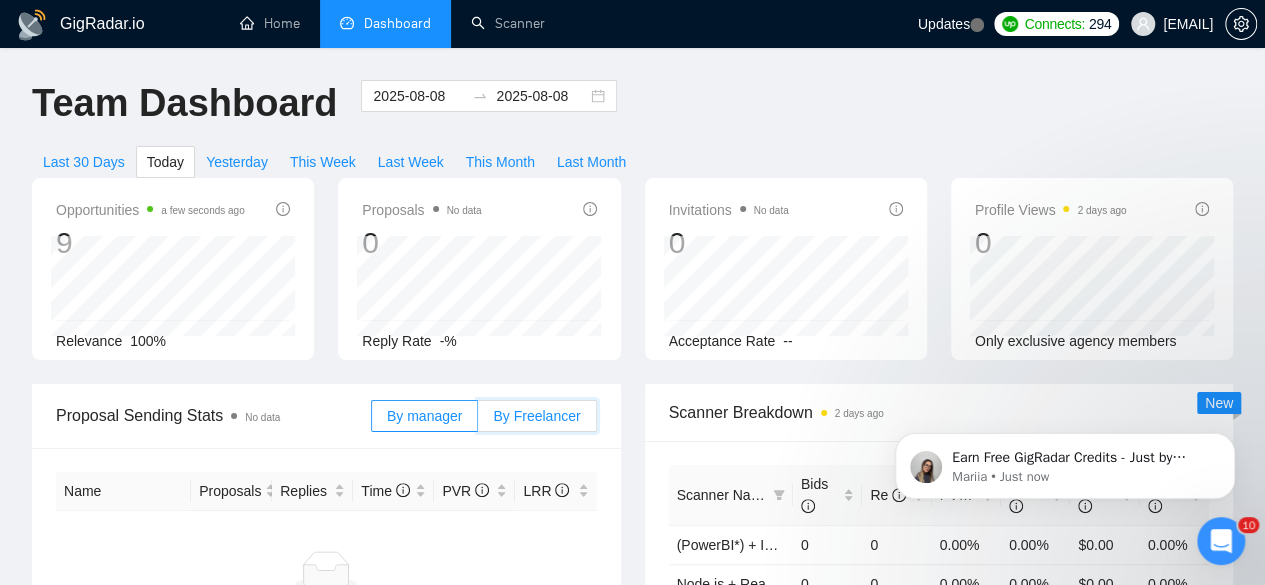 click on "By Freelancer" at bounding box center [478, 421] 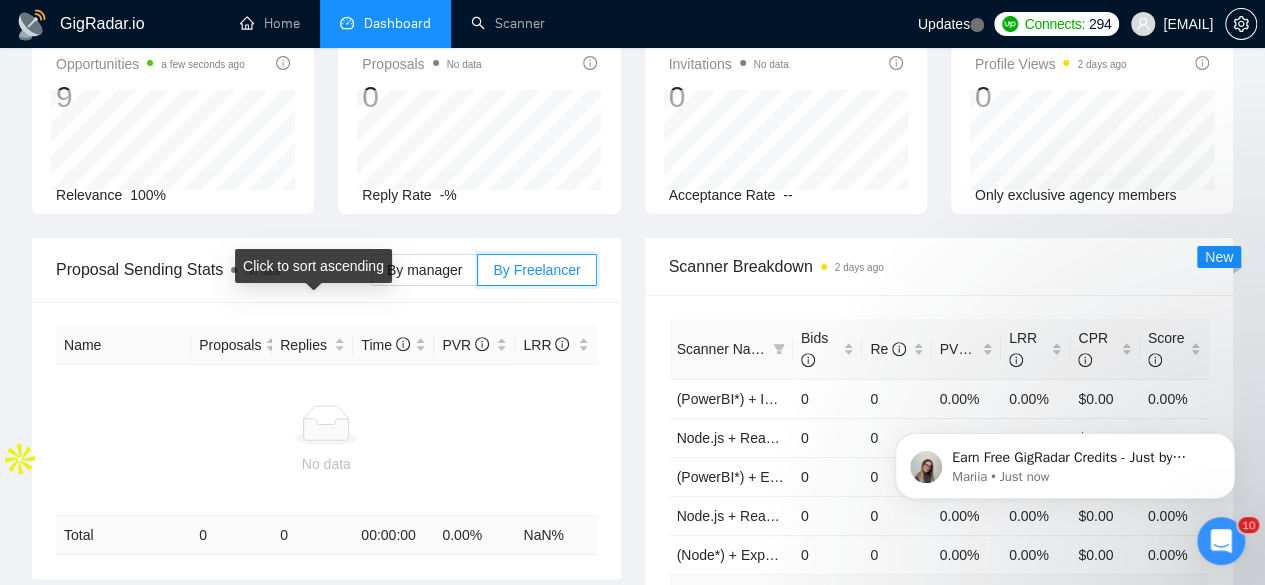 scroll, scrollTop: 147, scrollLeft: 0, axis: vertical 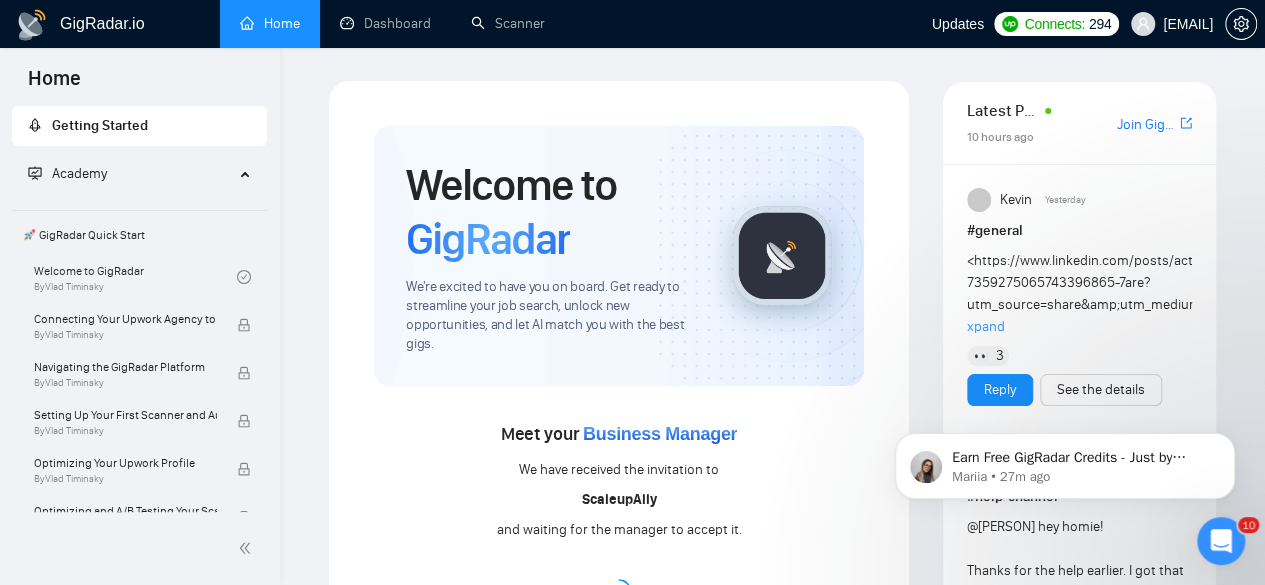 click 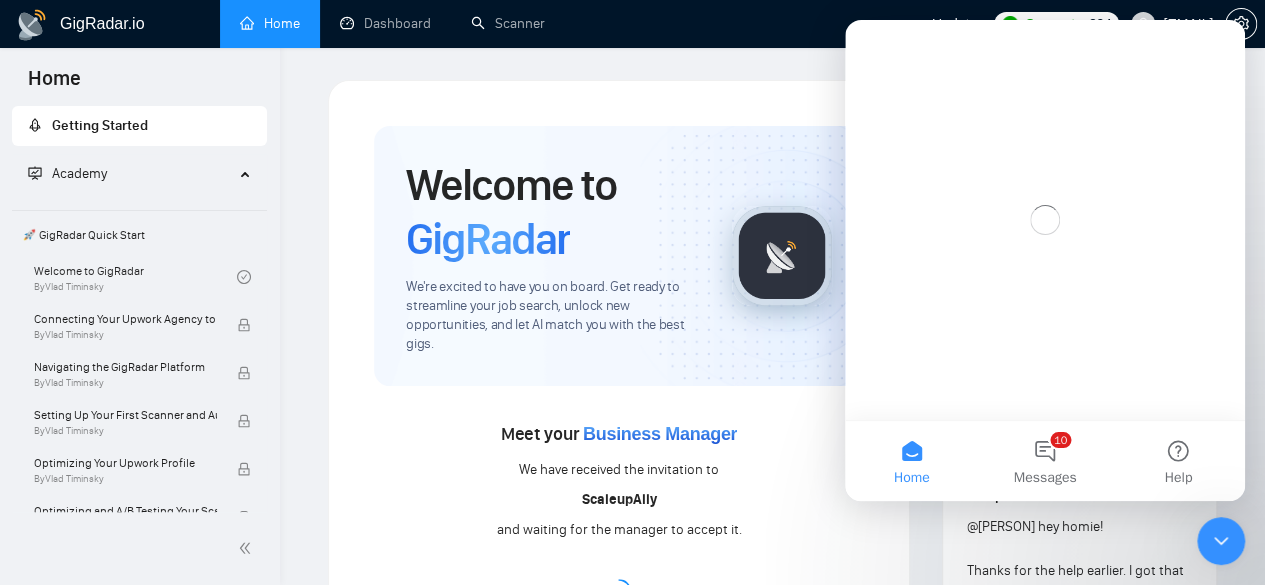 scroll, scrollTop: 0, scrollLeft: 0, axis: both 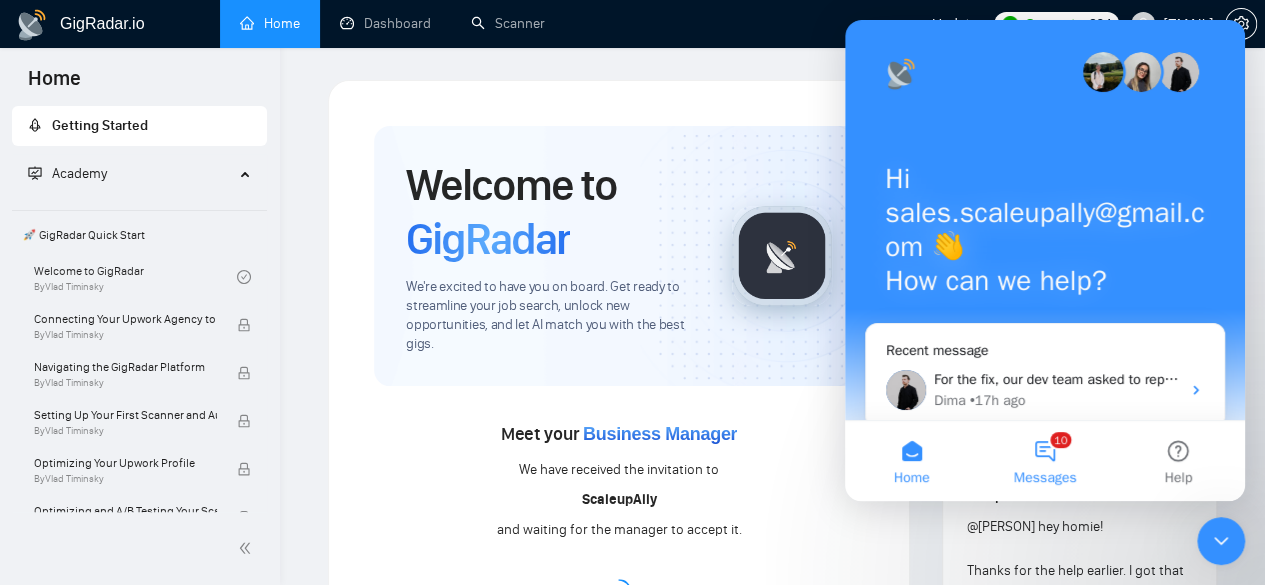 click on "10 Messages" at bounding box center (1044, 461) 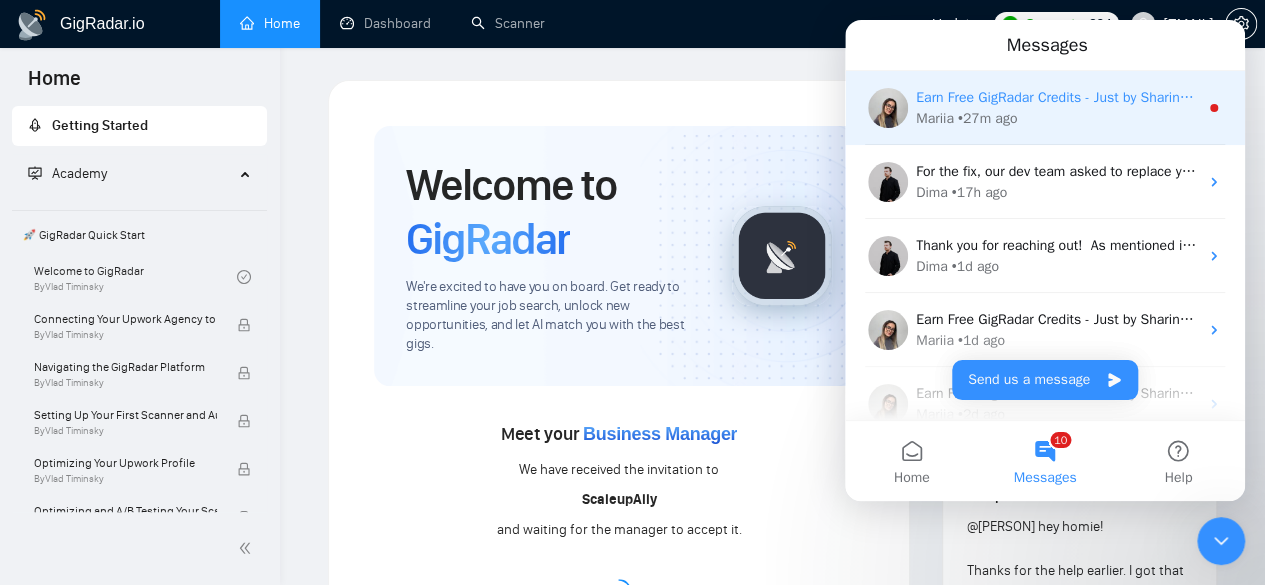 click on "•  27m ago" at bounding box center (987, 118) 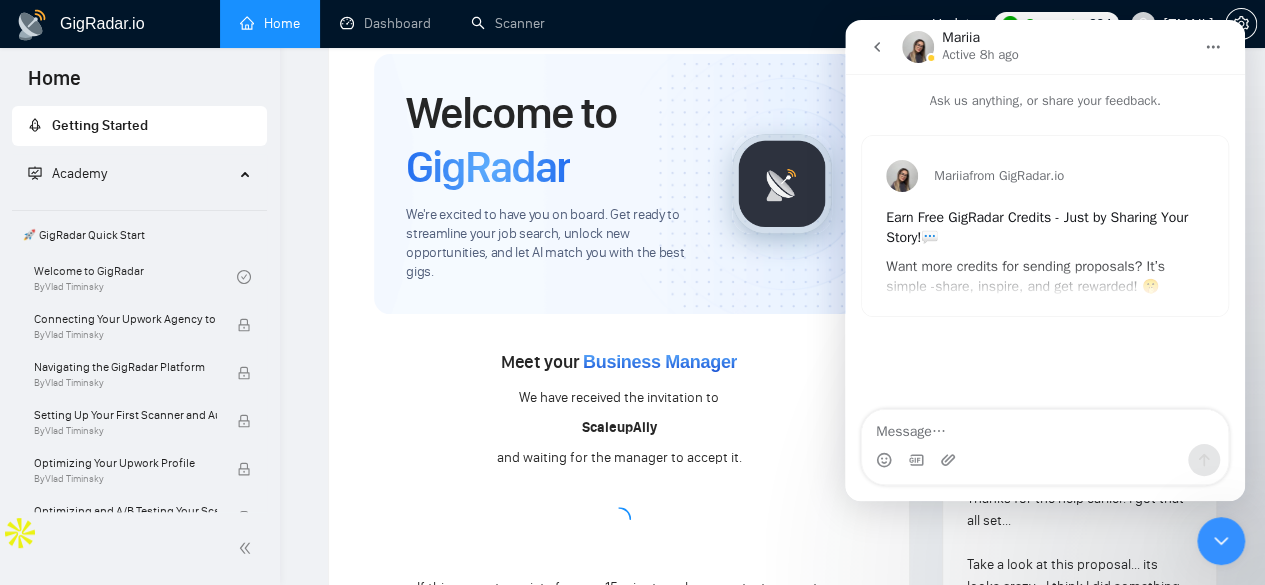 scroll, scrollTop: 73, scrollLeft: 0, axis: vertical 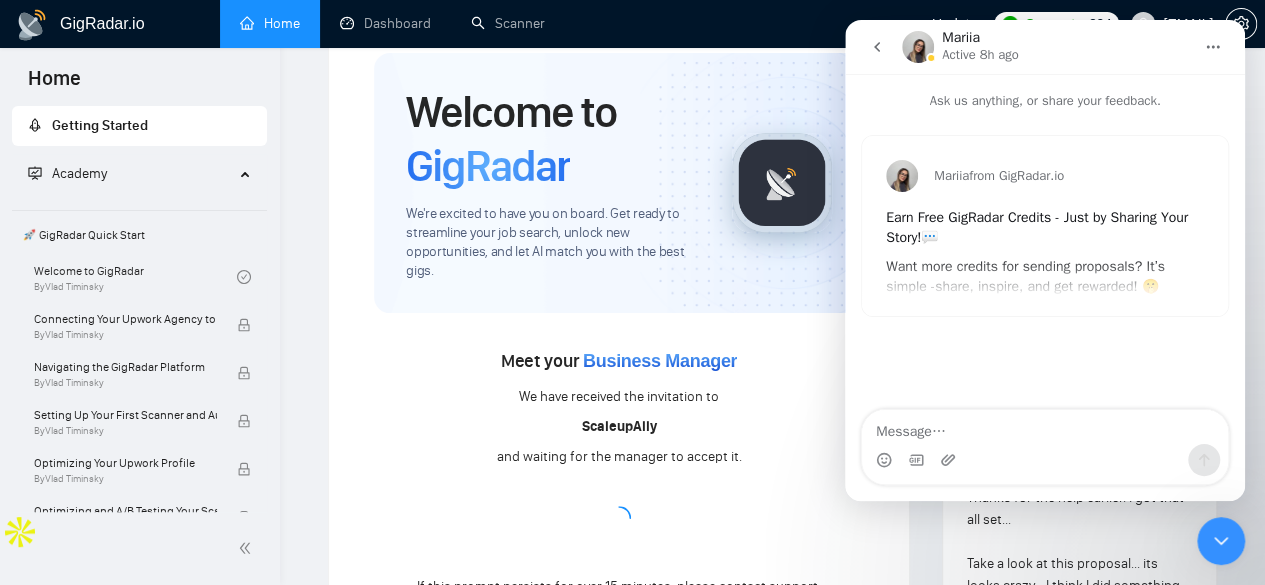 click 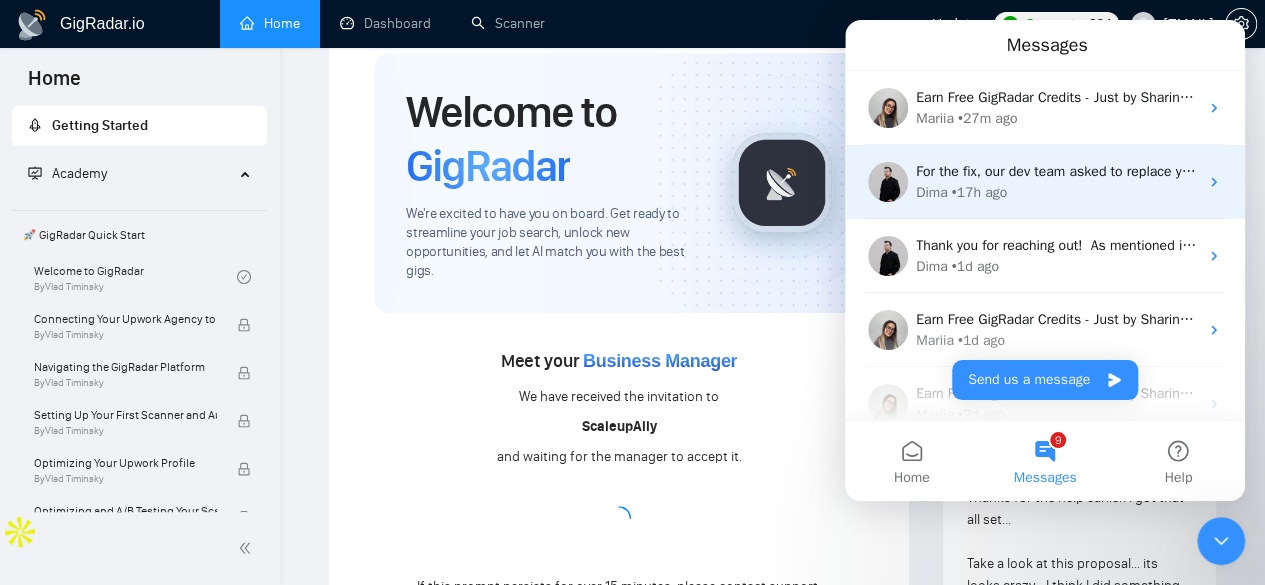 click on "•  17h ago" at bounding box center (980, 192) 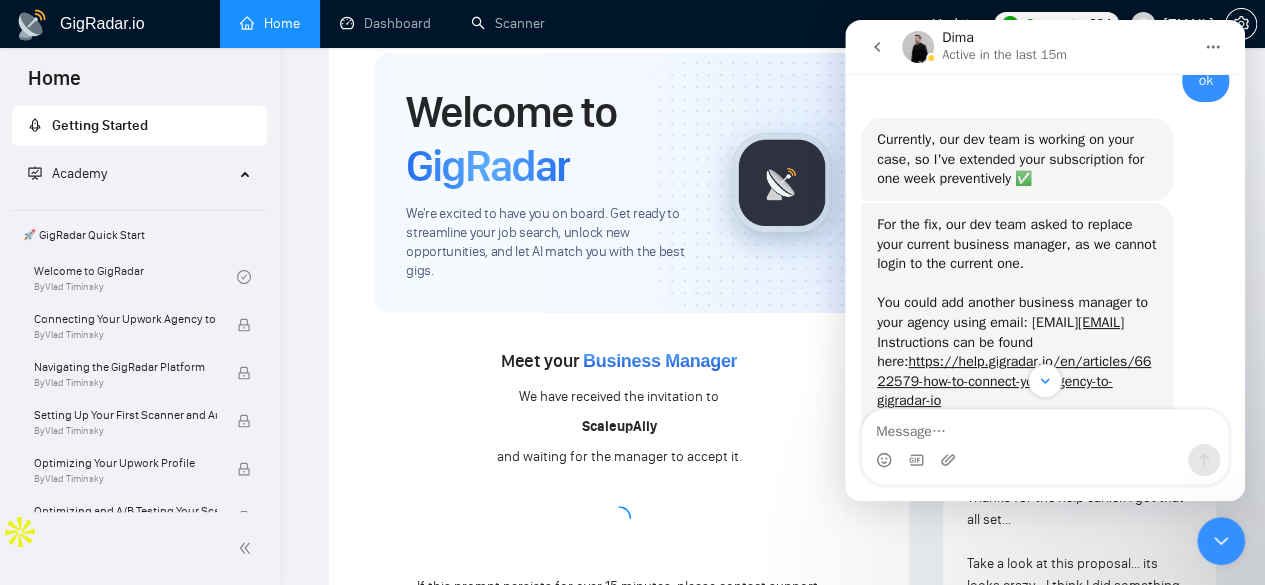 scroll, scrollTop: 1909, scrollLeft: 0, axis: vertical 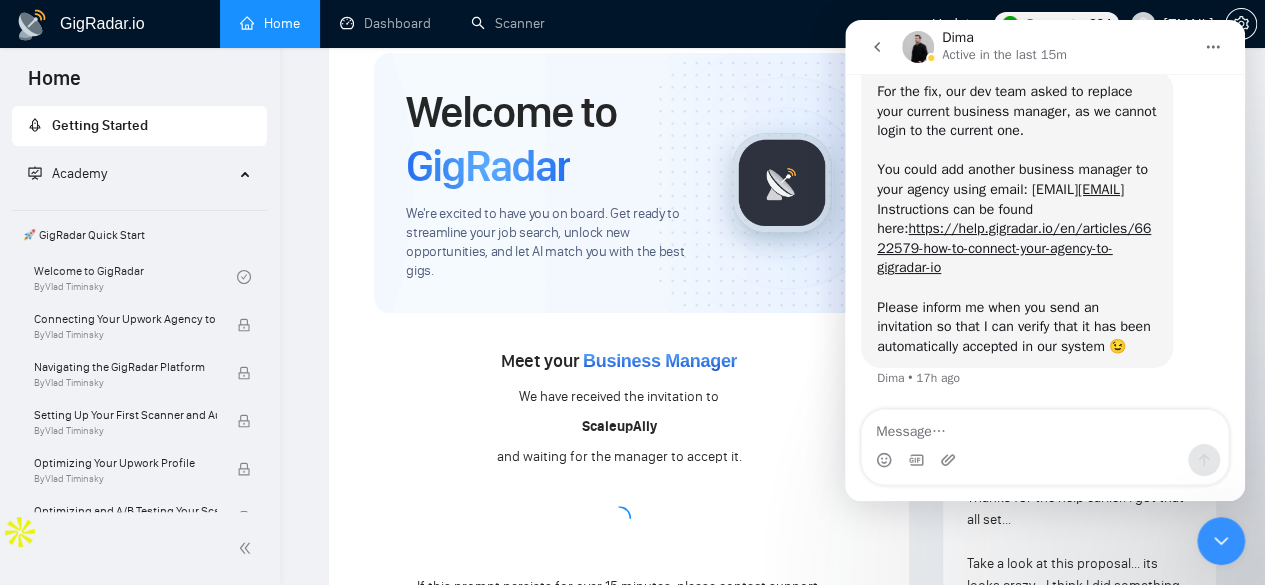click at bounding box center (1045, 427) 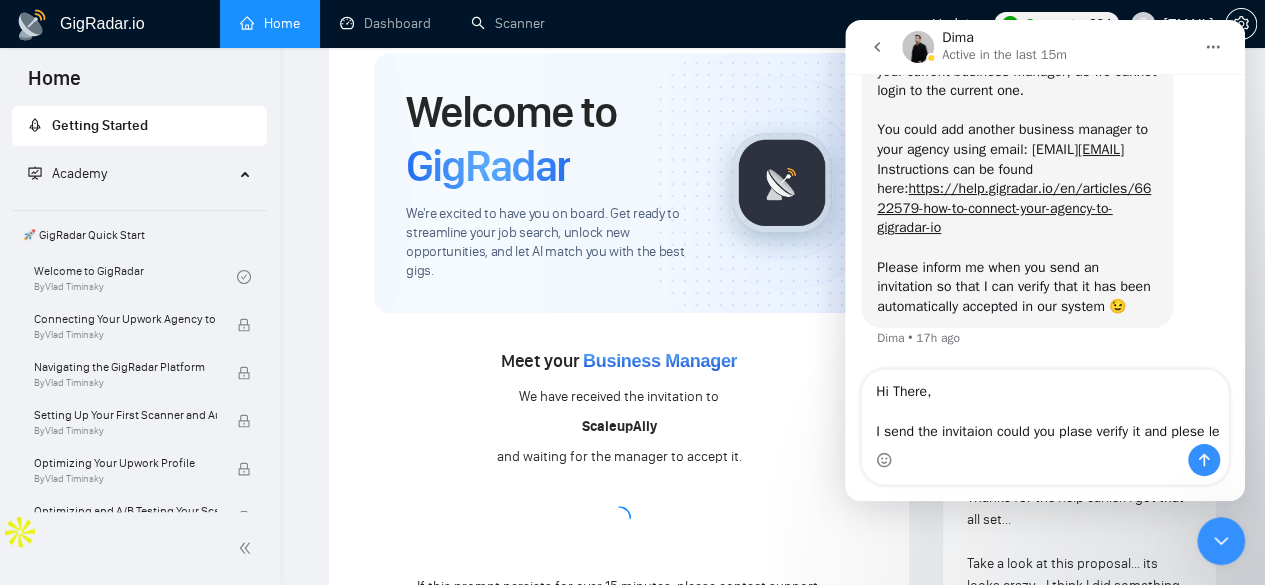 scroll, scrollTop: 1969, scrollLeft: 0, axis: vertical 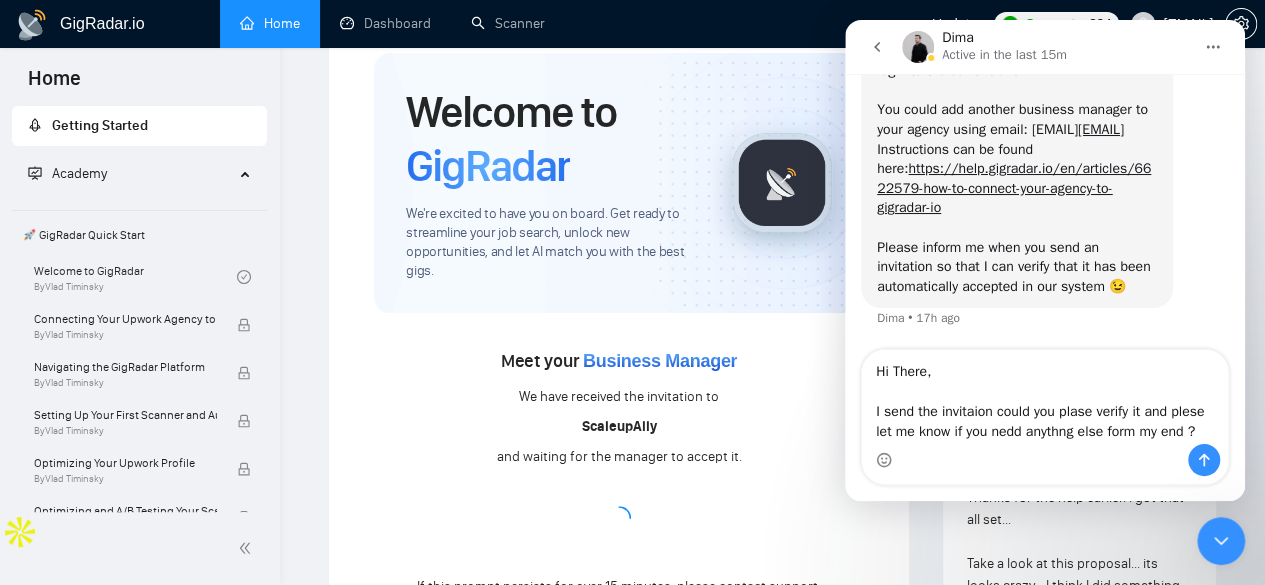 type on "Hi There,
I send the invitaion could you plase verify it and plese let me know if you nedd anythng else form my end ?" 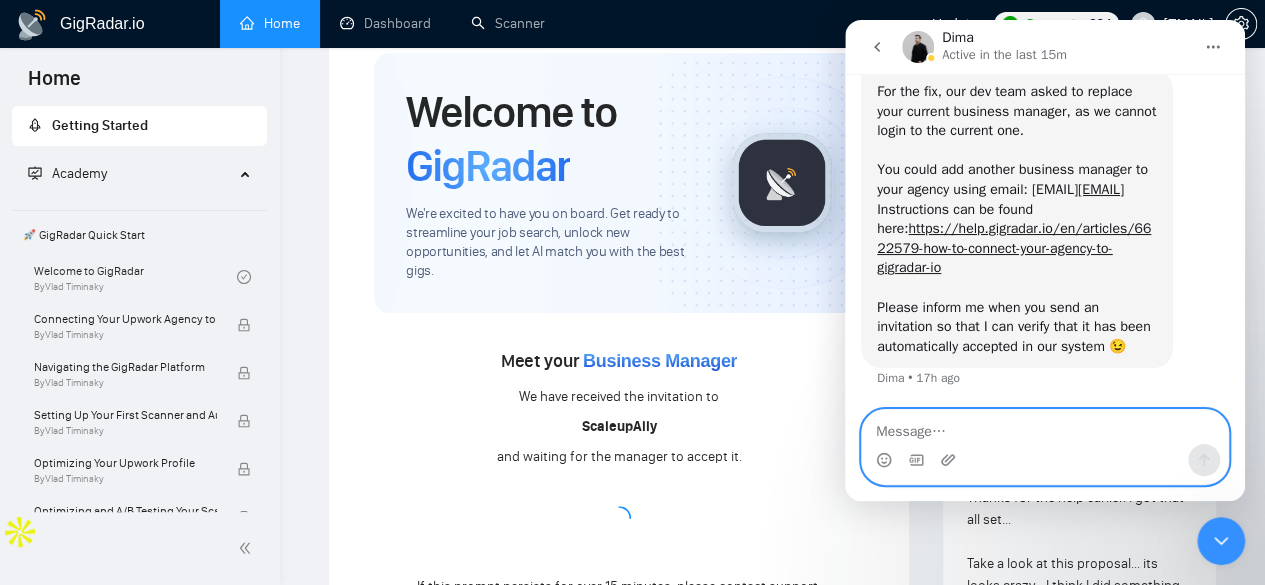 paste on "Hi there,
I’ve sent the invitation. Could you please verify it and let me know if you need anything else from my end?" 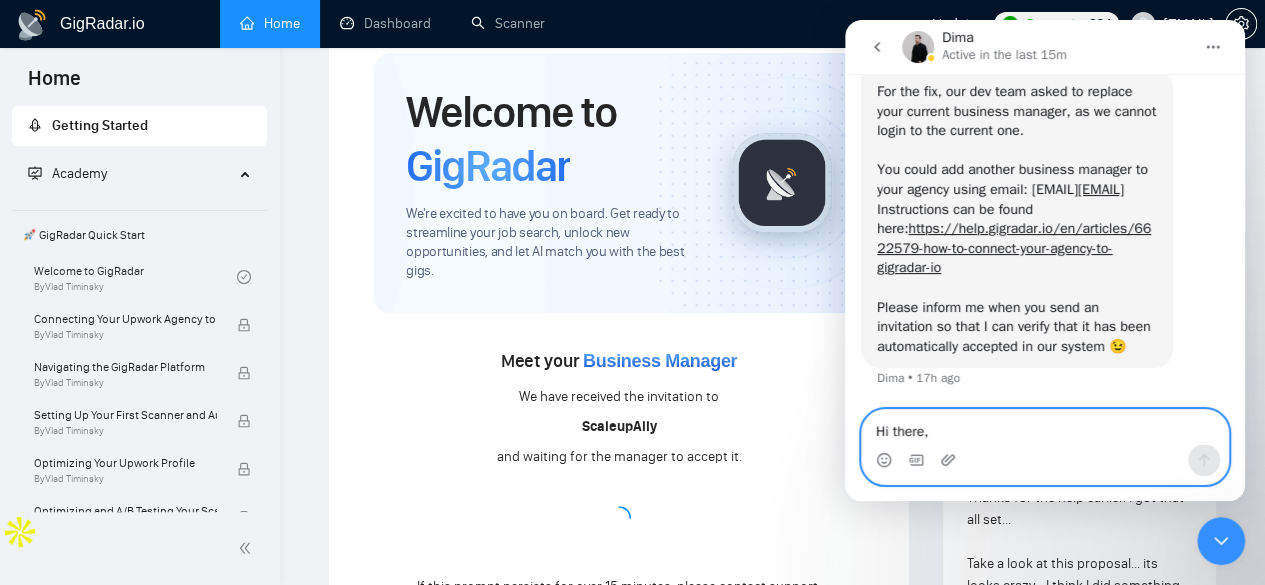 scroll, scrollTop: 1969, scrollLeft: 0, axis: vertical 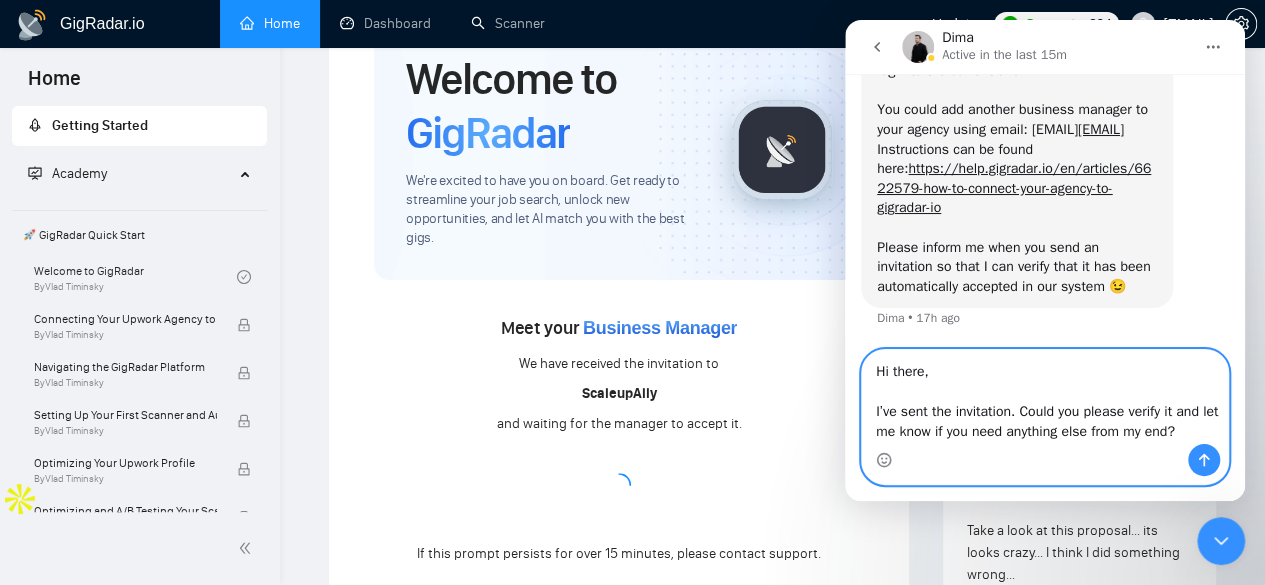 type on "Hi there,
I’ve sent the invitation. Could you please verify it and let me know if you need anything else from my end?" 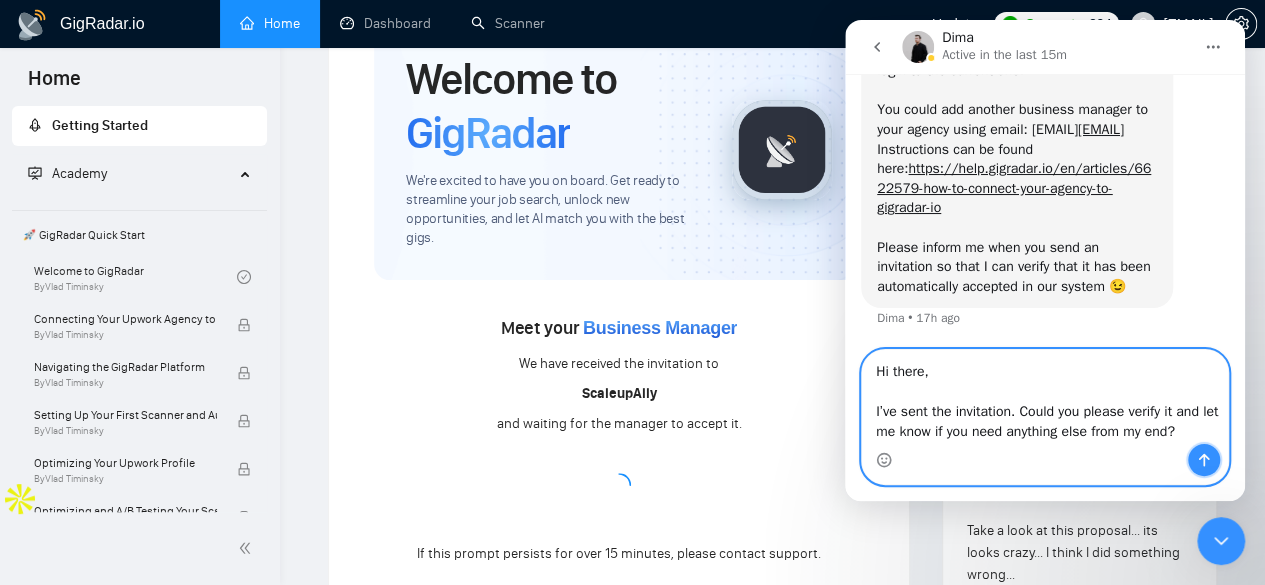 click 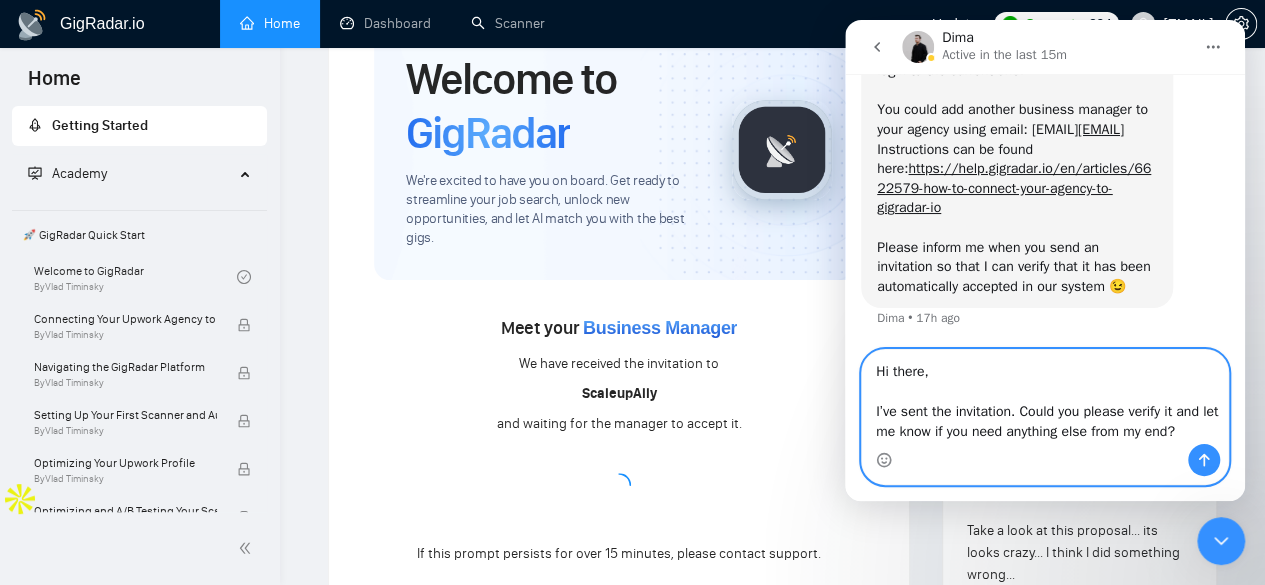 type 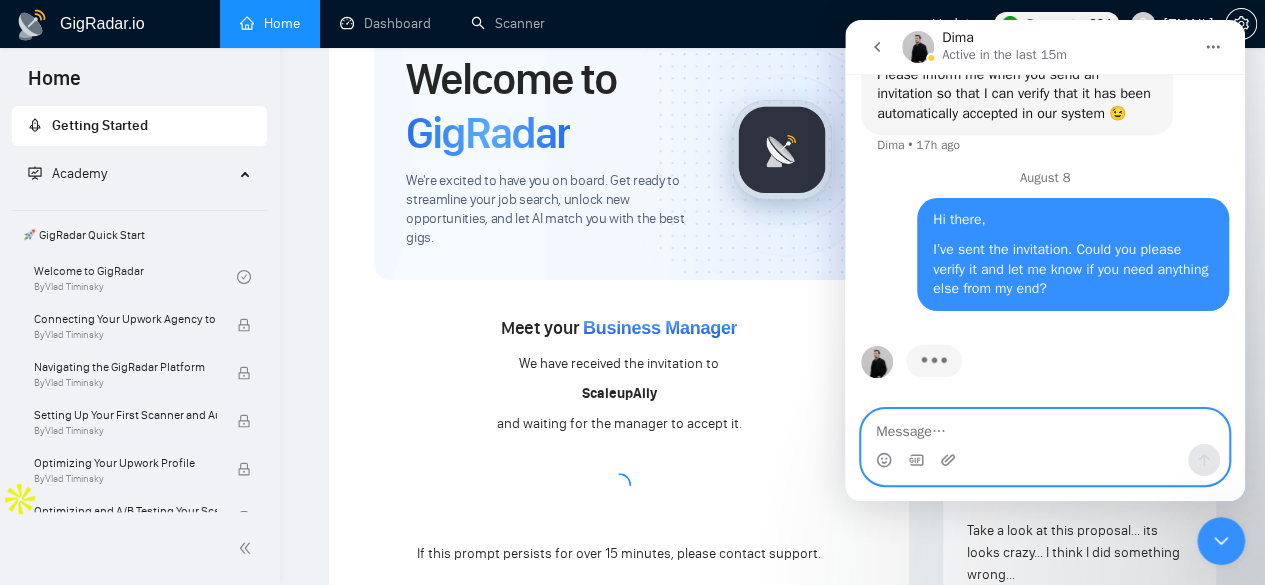 scroll, scrollTop: 2092, scrollLeft: 0, axis: vertical 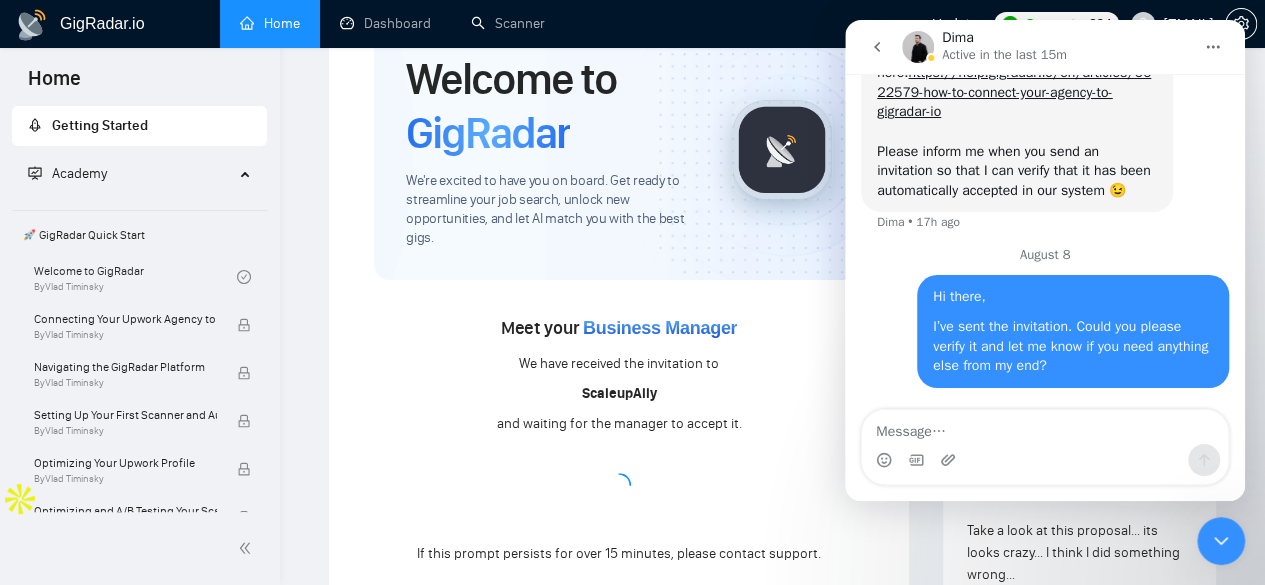 click on "Meet your   Business Manager We have received the invitation to ScaleupAlly and waiting for the manager to accept it. If this prompt persists for over 15 minutes, please contact support." at bounding box center (619, 423) 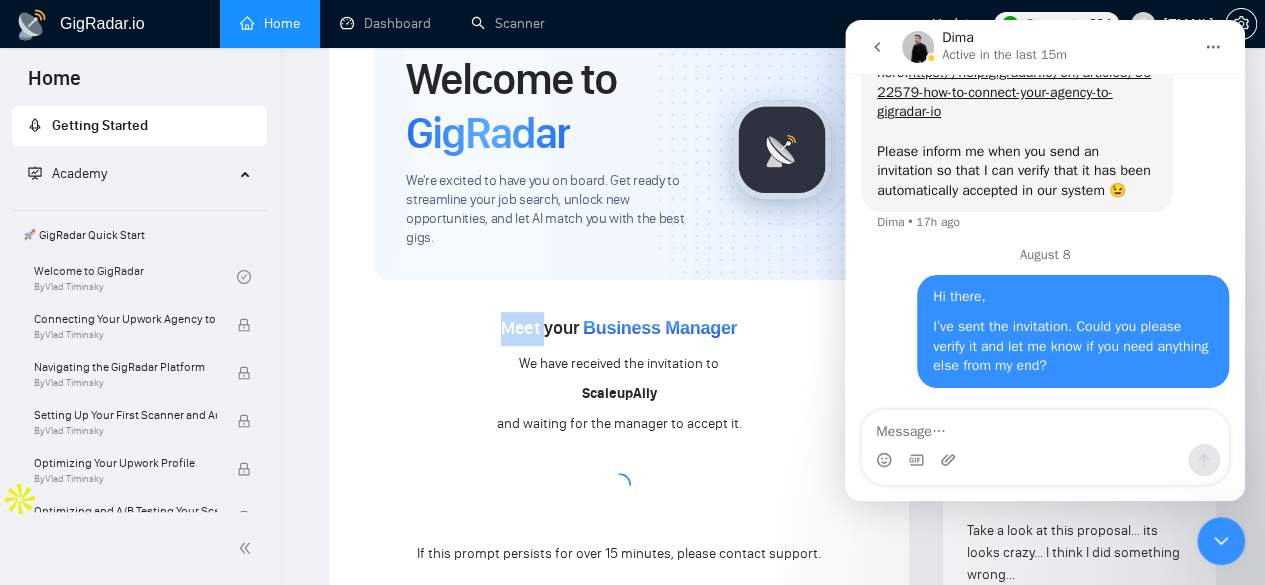 click on "Meet your   Business Manager We have received the invitation to ScaleupAlly and waiting for the manager to accept it. If this prompt persists for over 15 minutes, please contact support." at bounding box center [619, 423] 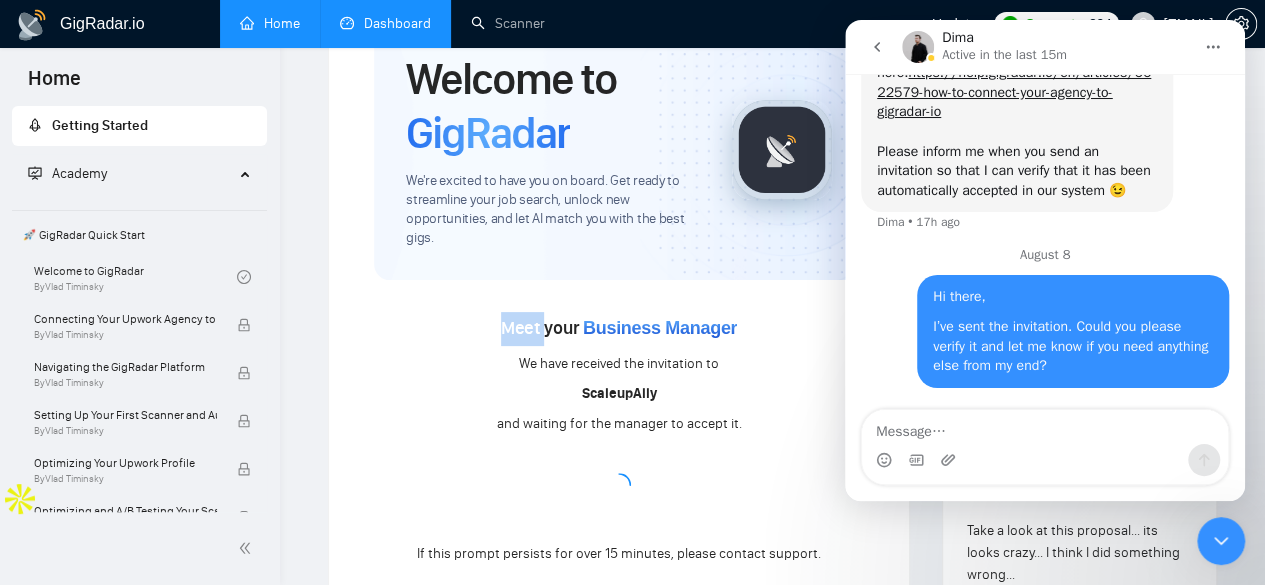 click on "Dashboard" at bounding box center (385, 23) 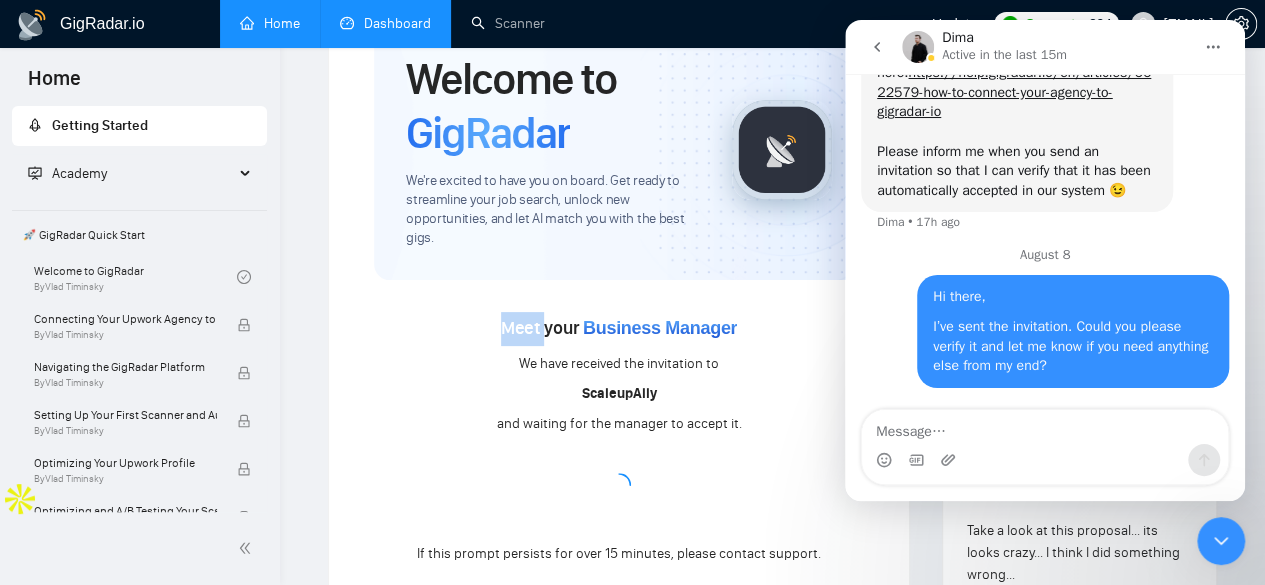 scroll, scrollTop: 0, scrollLeft: 0, axis: both 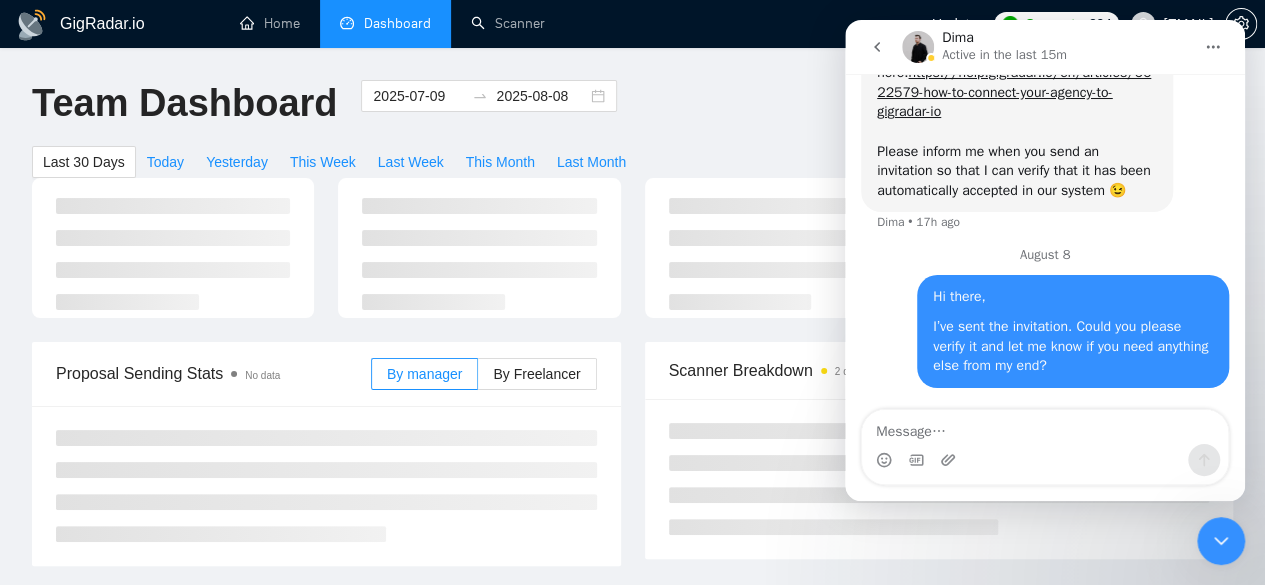 click 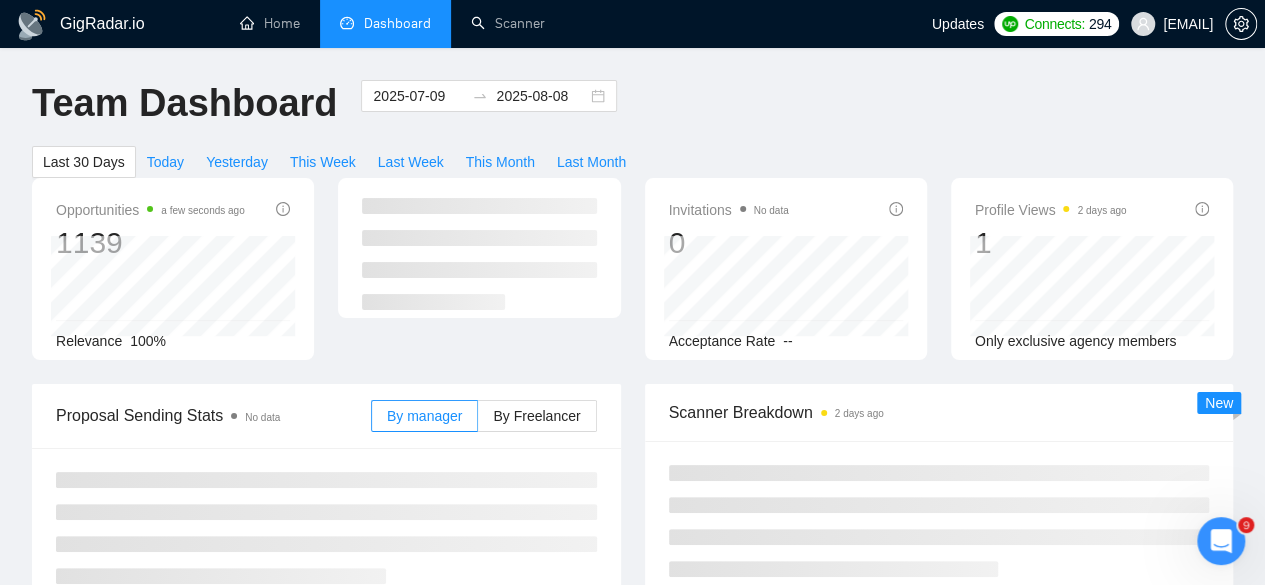 scroll, scrollTop: 0, scrollLeft: 0, axis: both 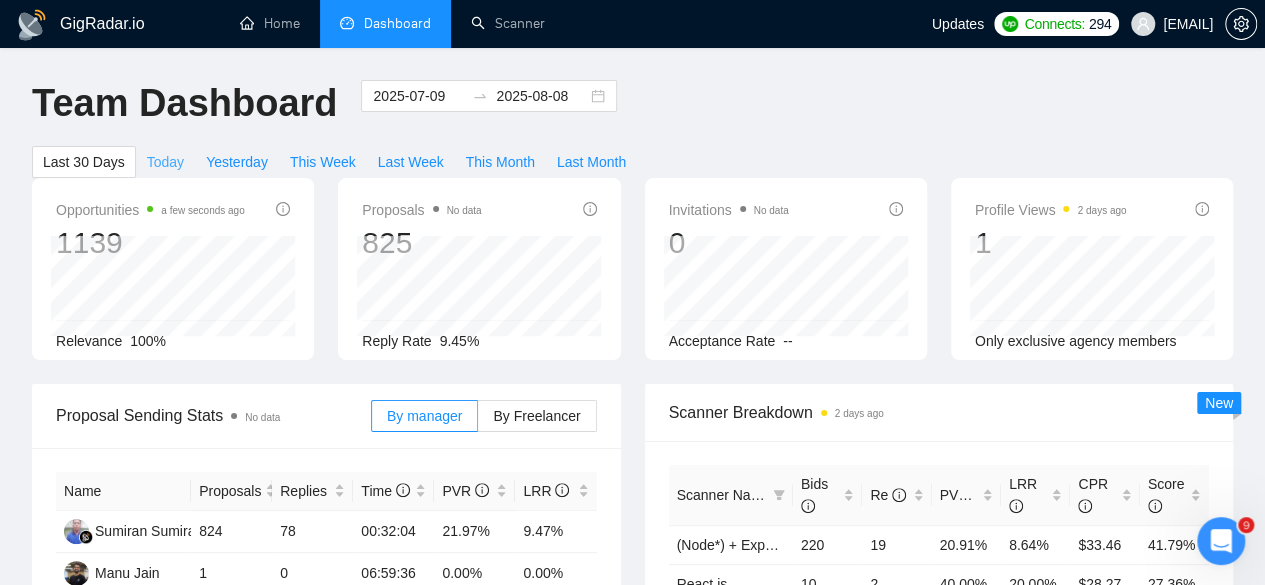 click on "Today" at bounding box center (165, 162) 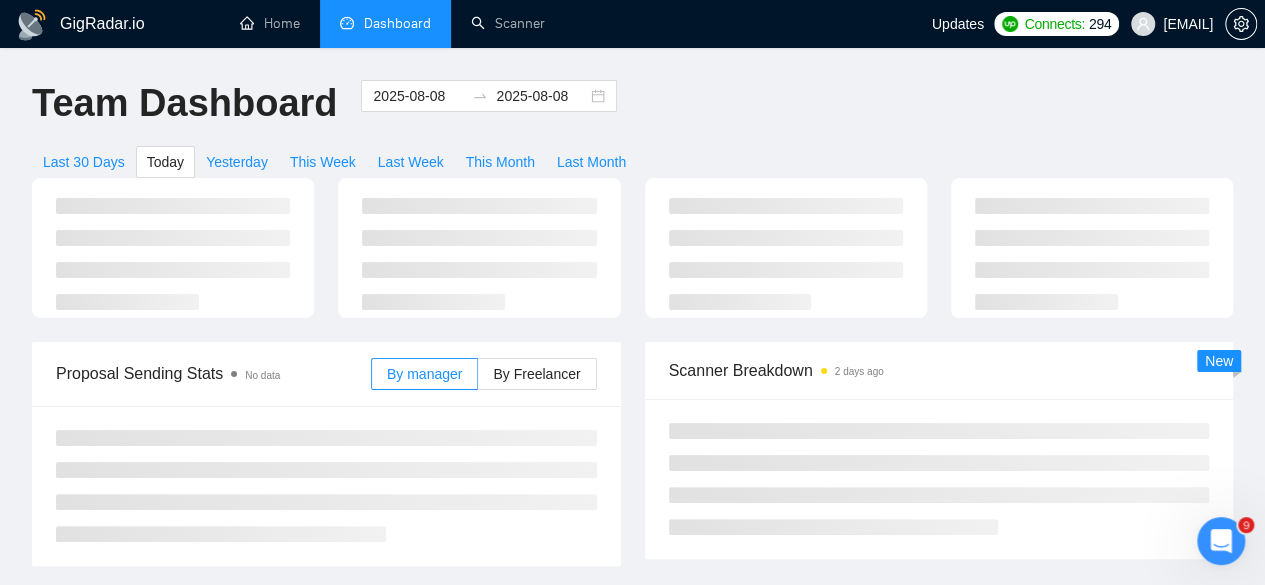 type on "2025-08-08" 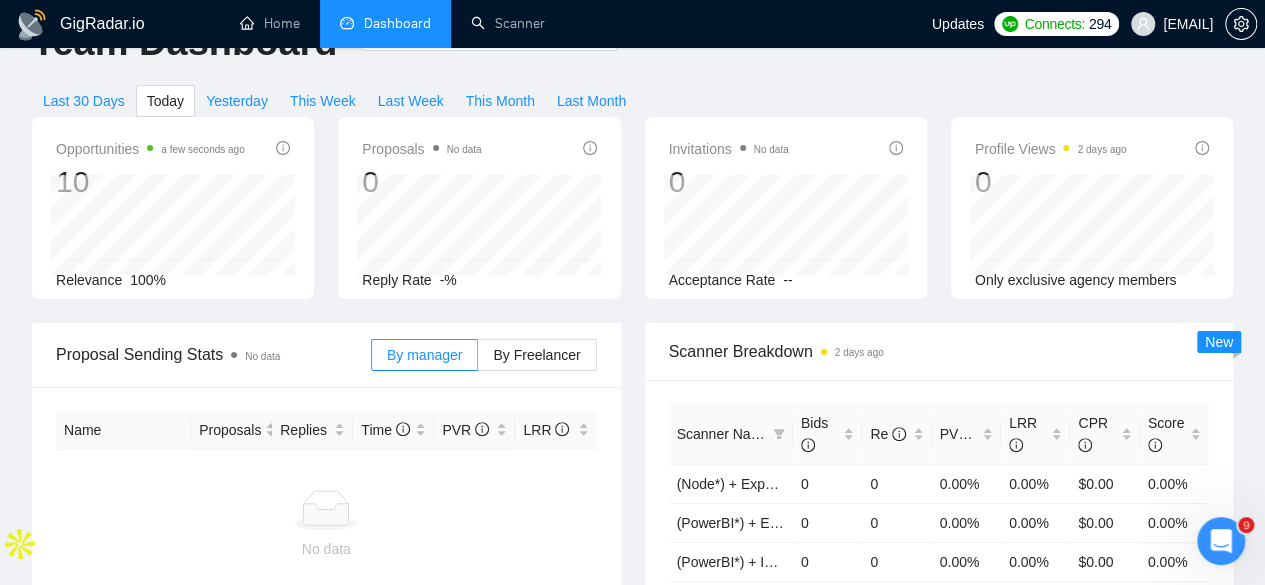 scroll, scrollTop: 70, scrollLeft: 0, axis: vertical 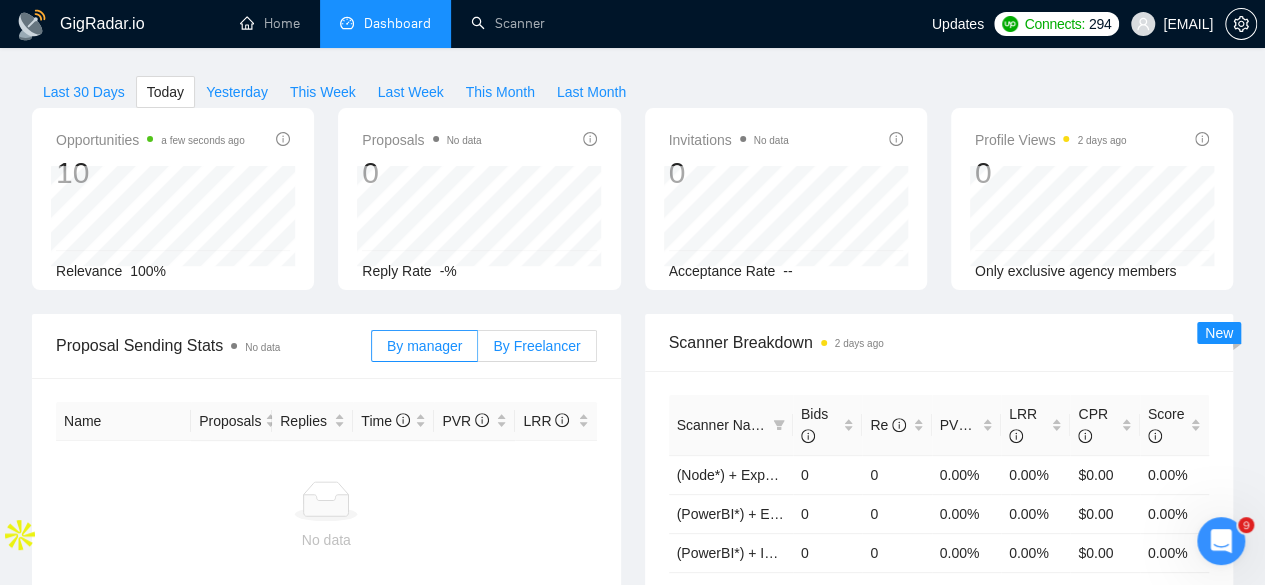 click on "By Freelancer" at bounding box center [536, 346] 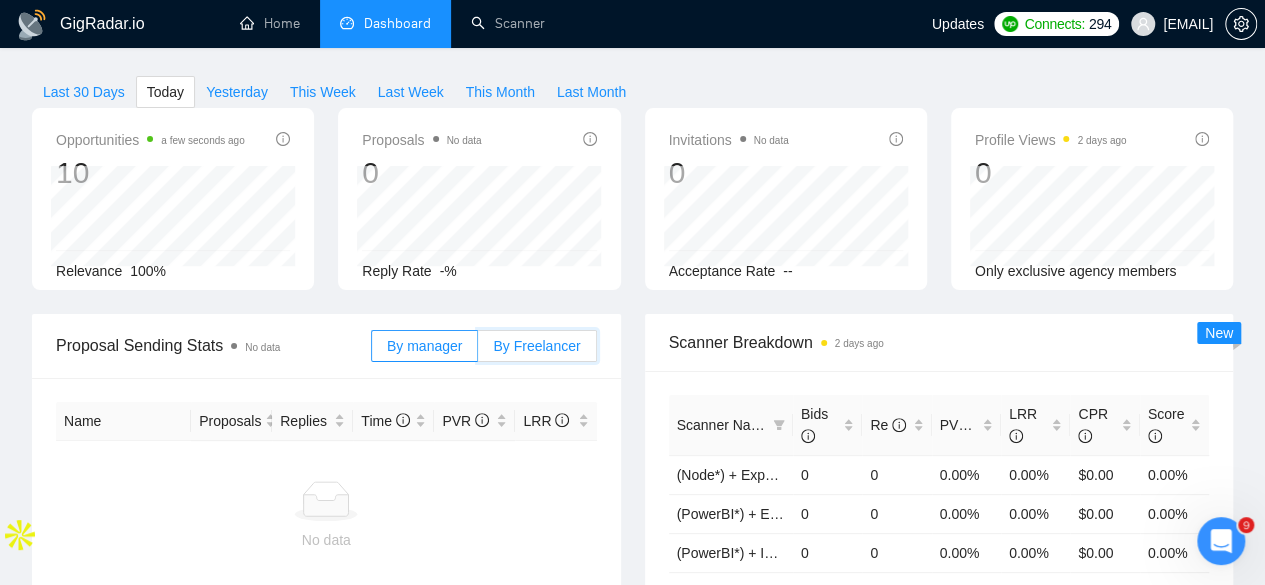 click on "By Freelancer" at bounding box center (478, 351) 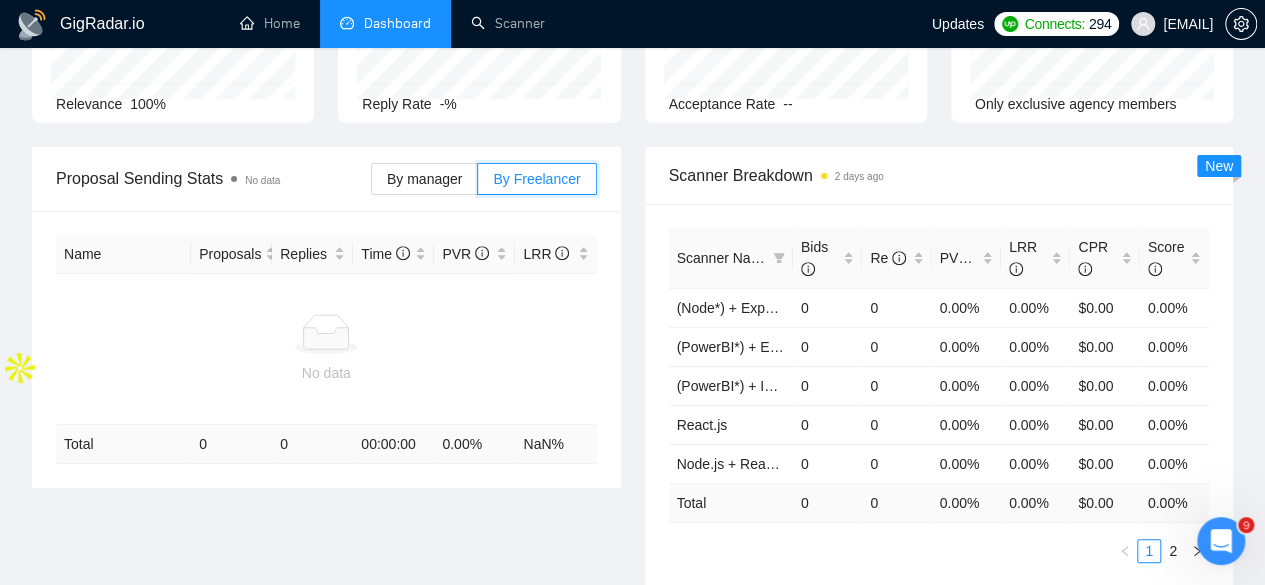 scroll, scrollTop: 242, scrollLeft: 0, axis: vertical 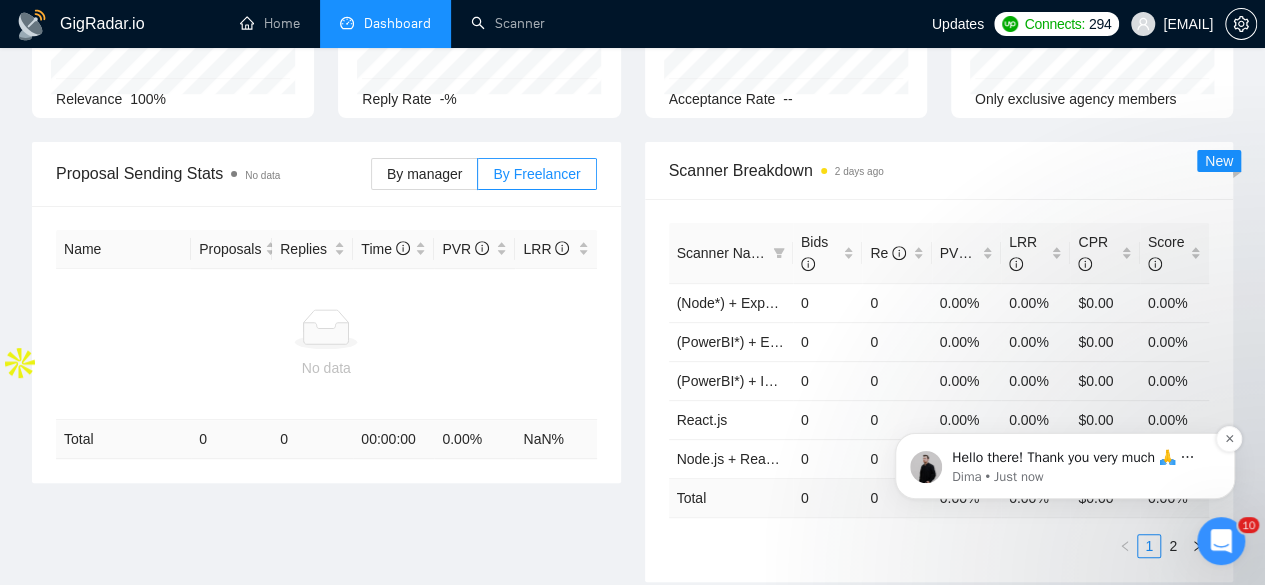 click on "Hello there! Thank you very much 🙏 ​ Your invitation was successfully accepted ✅ You can remove your previous manager, named Sumiran Sumiran - we need to fix it, so it could take some time 😪 Please let us know when you'll do that and we'll update your account on our end 🤓" at bounding box center (1081, 458) 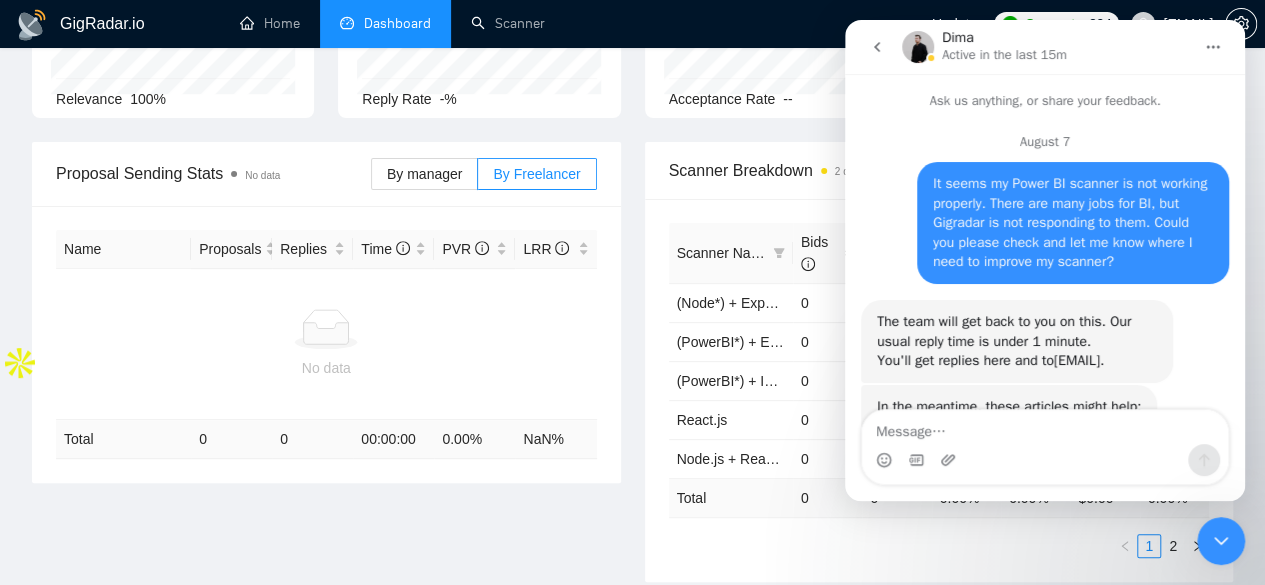 scroll, scrollTop: 214, scrollLeft: 0, axis: vertical 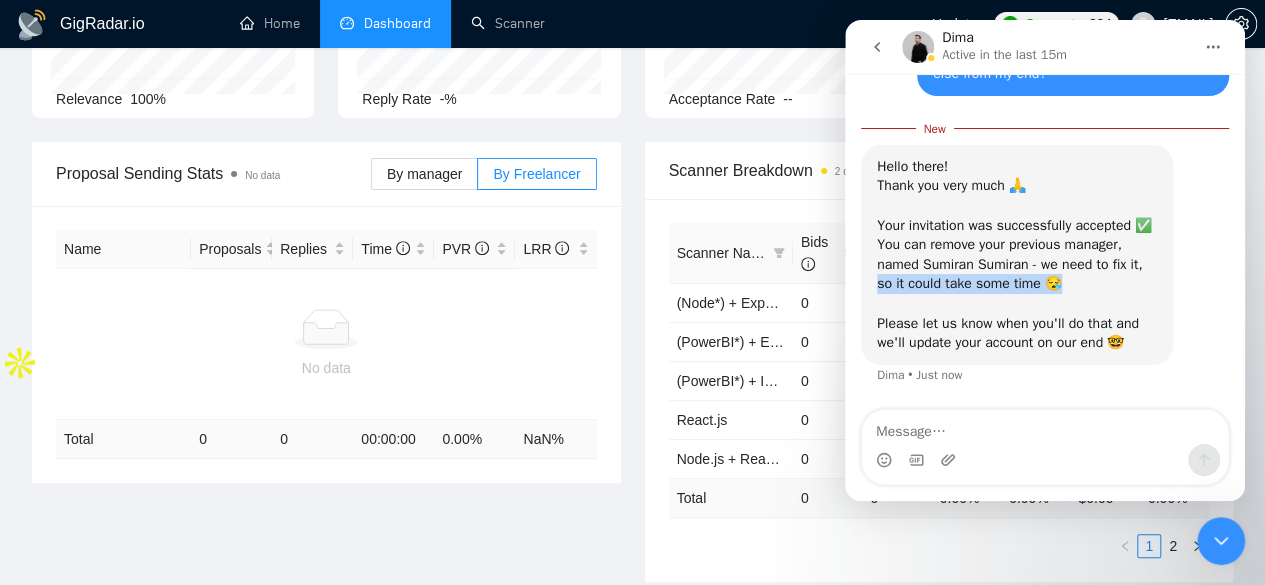 drag, startPoint x: 875, startPoint y: 288, endPoint x: 1073, endPoint y: 282, distance: 198.09088 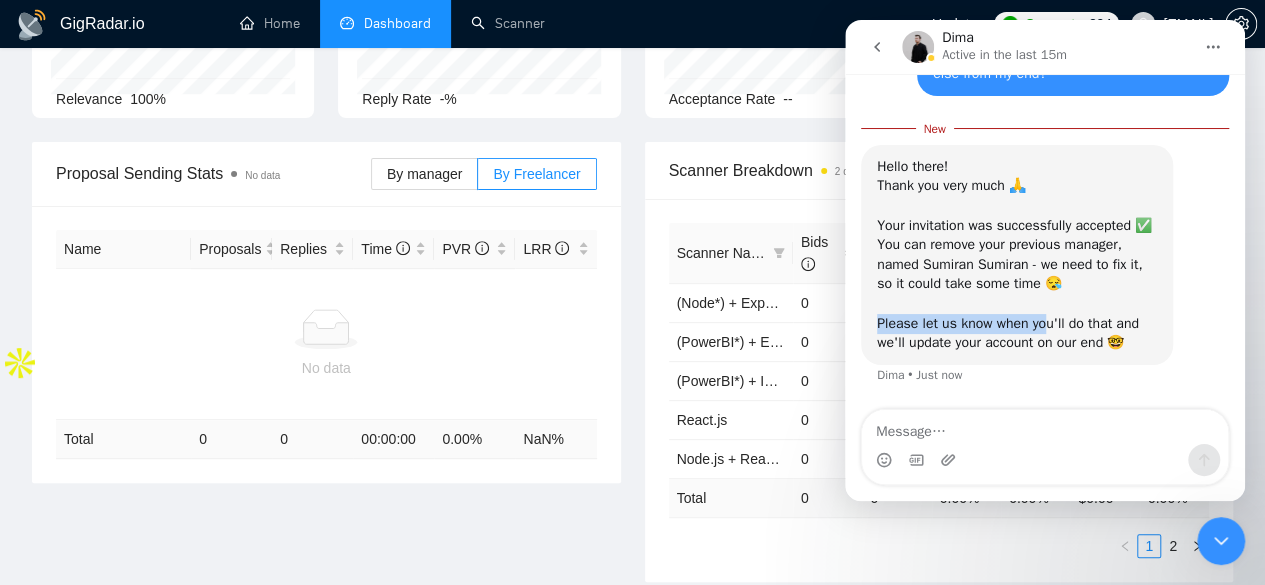 drag, startPoint x: 881, startPoint y: 329, endPoint x: 1047, endPoint y: 317, distance: 166.43317 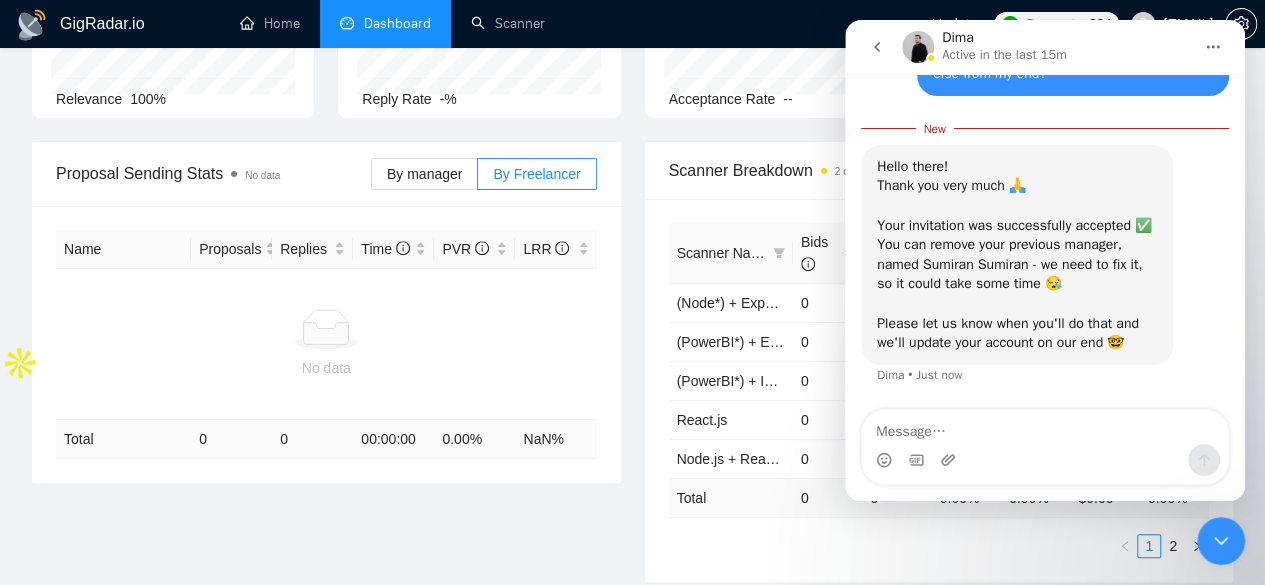 click on "Hello there! Thank you very much 🙏 ​ Your invitation was successfully accepted ✅ You can remove your previous manager, named [FIRST] [LAST] - we need to fix it, so it could take some time 😪 Please let us know when you'll do that and we'll update your account on our end 🤓 [FIRST] • Just now" at bounding box center (1045, 277) 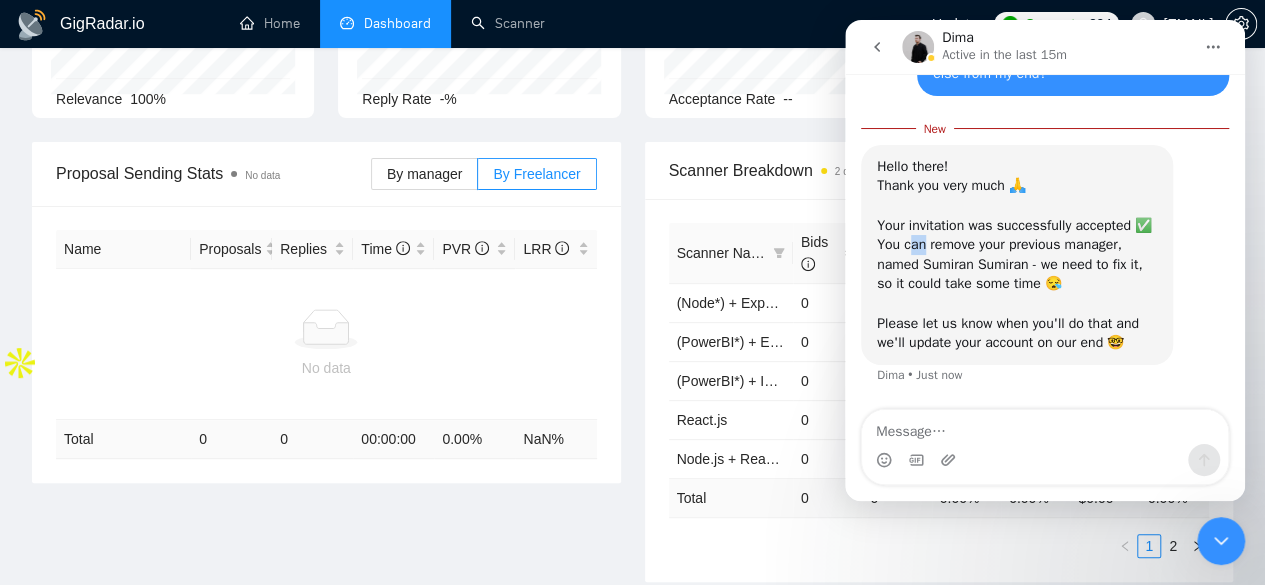 drag, startPoint x: 907, startPoint y: 253, endPoint x: 926, endPoint y: 253, distance: 19 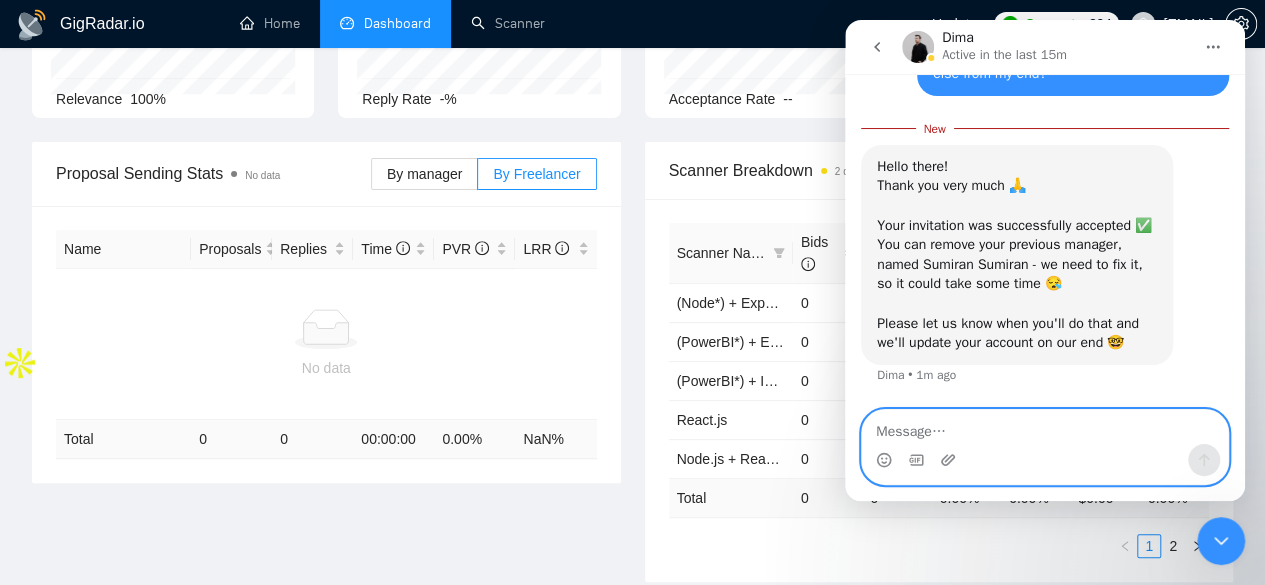 click at bounding box center [1045, 427] 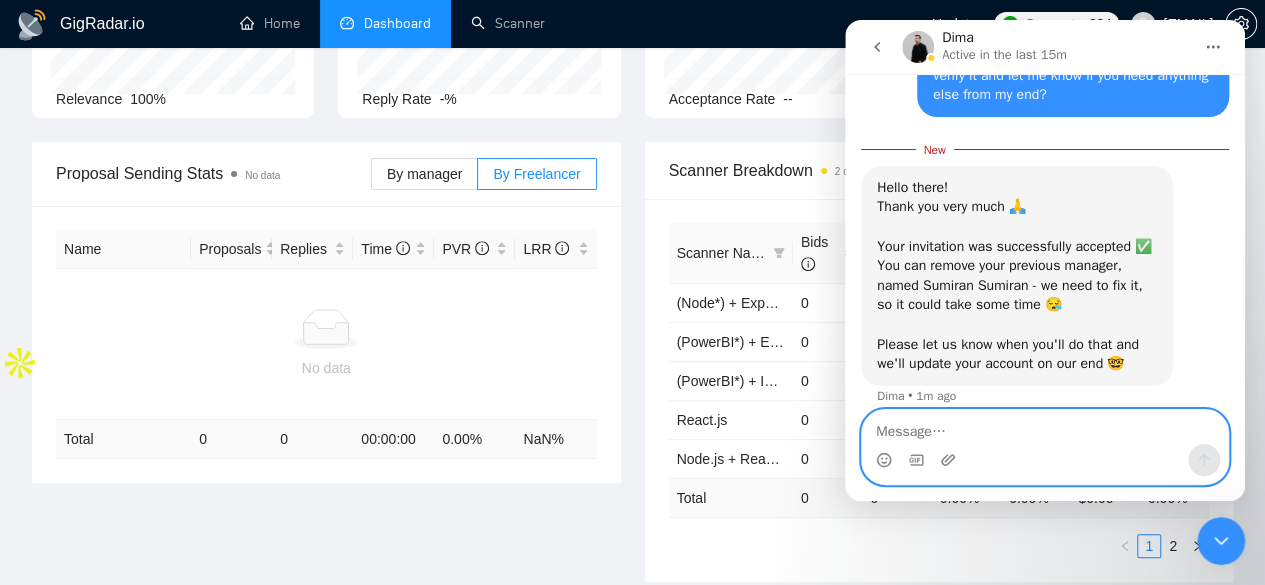 scroll, scrollTop: 2360, scrollLeft: 0, axis: vertical 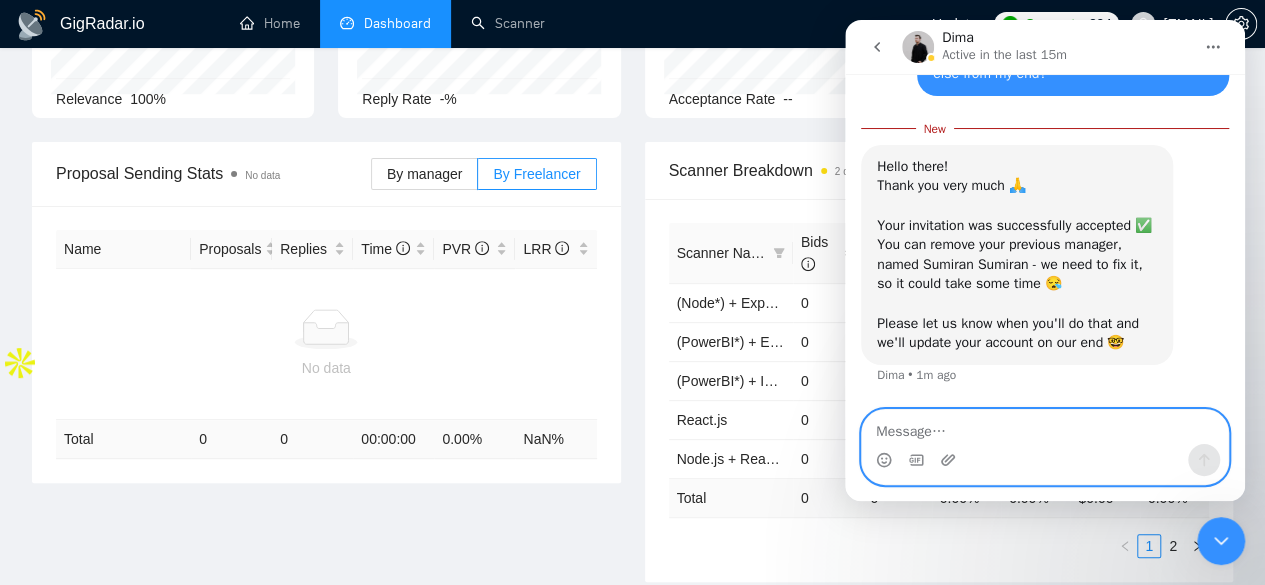 click at bounding box center [1045, 427] 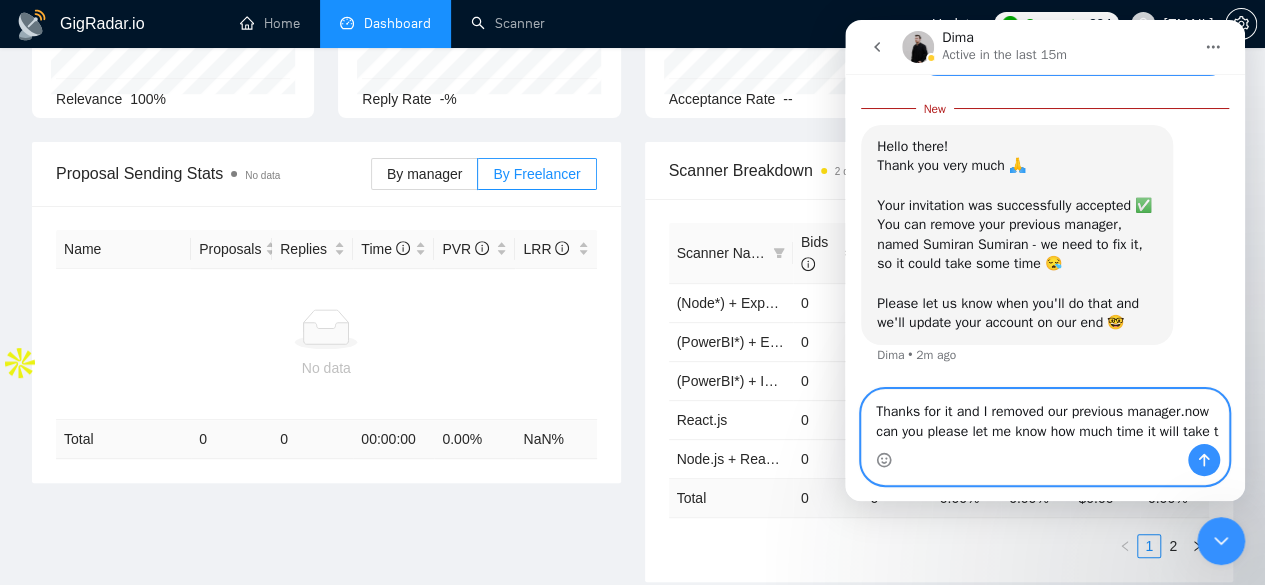 scroll, scrollTop: 2400, scrollLeft: 0, axis: vertical 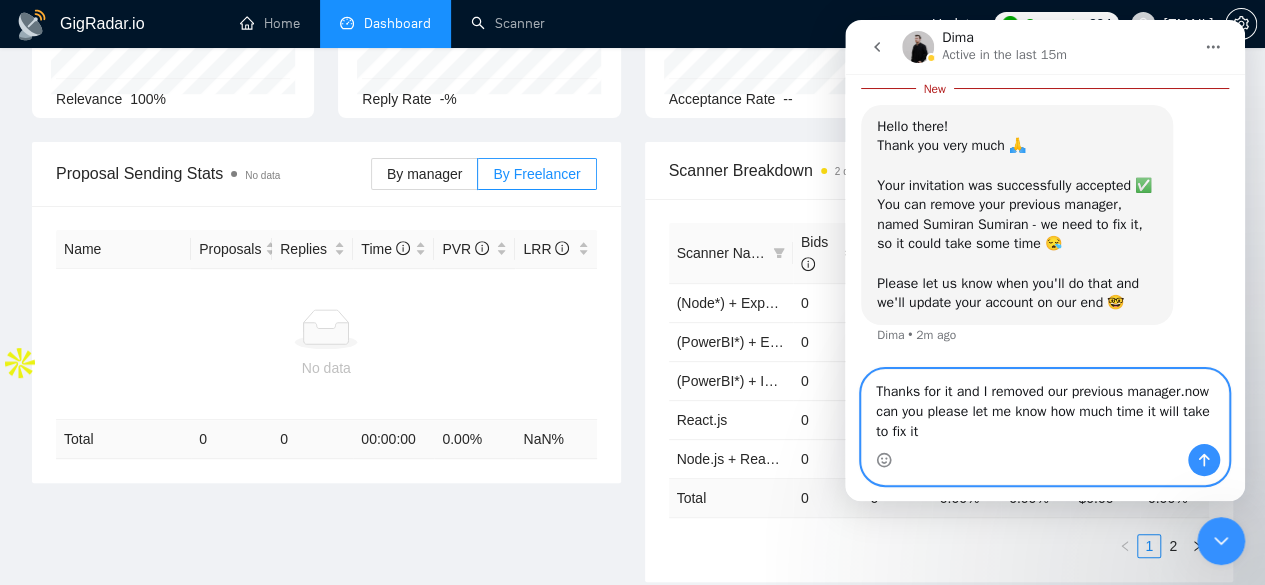type on "Thanks for it and I removed our previous manager.now can you please let me know how much time it will take to fix it" 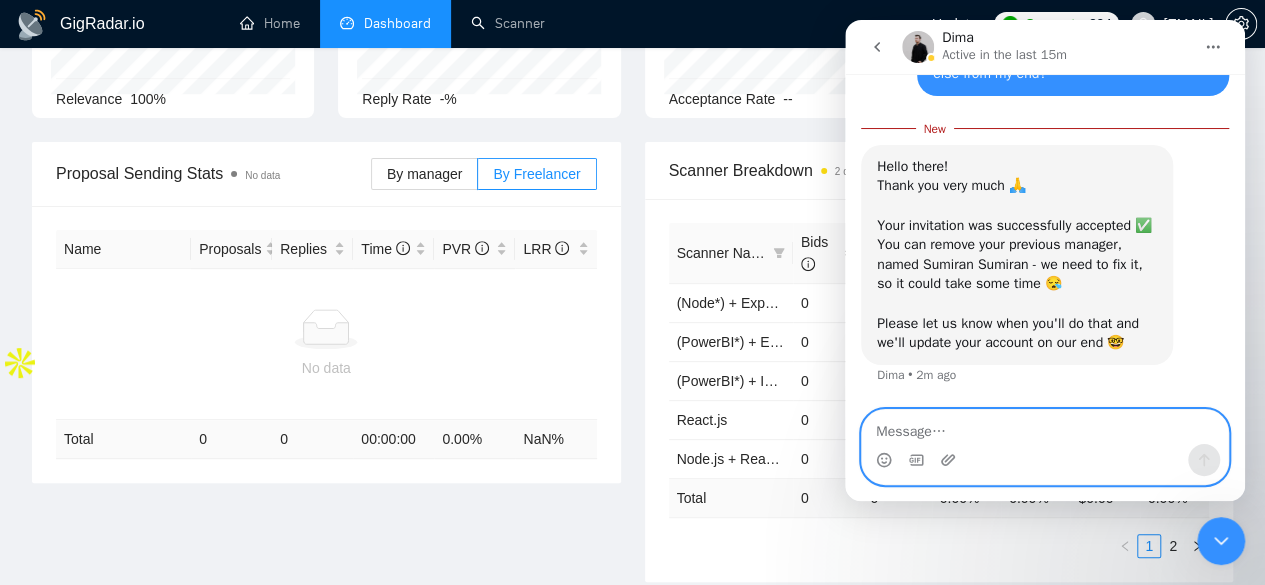 scroll, scrollTop: 2360, scrollLeft: 0, axis: vertical 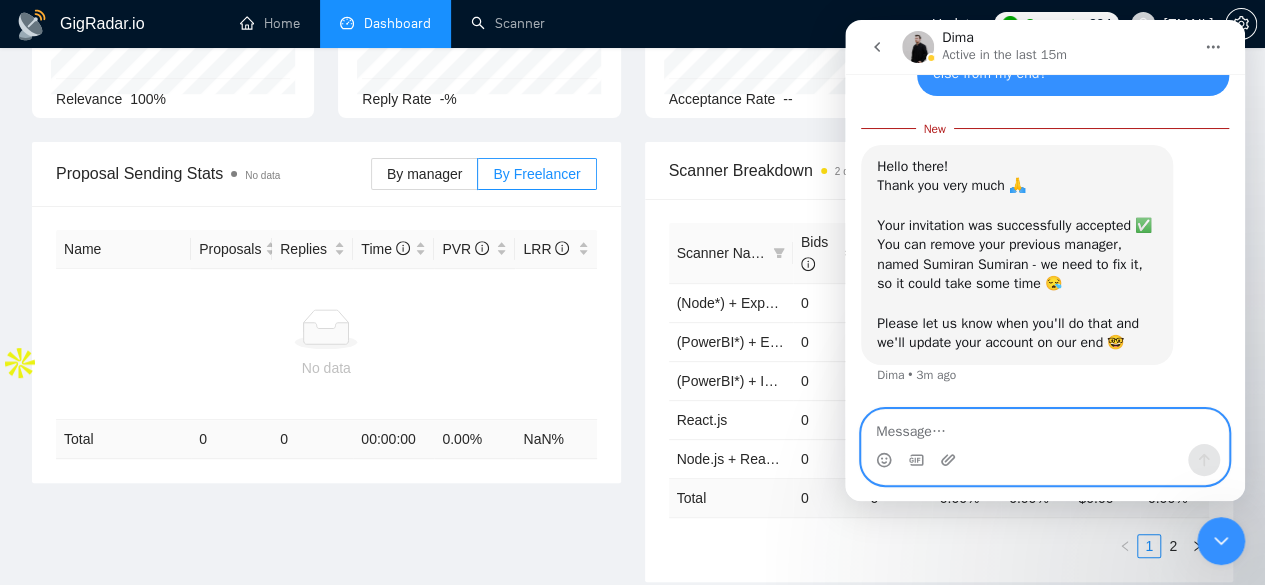 paste on "Thanks for that. I have removed our previous manager. Could you please let me know how much time it will take to fix it?" 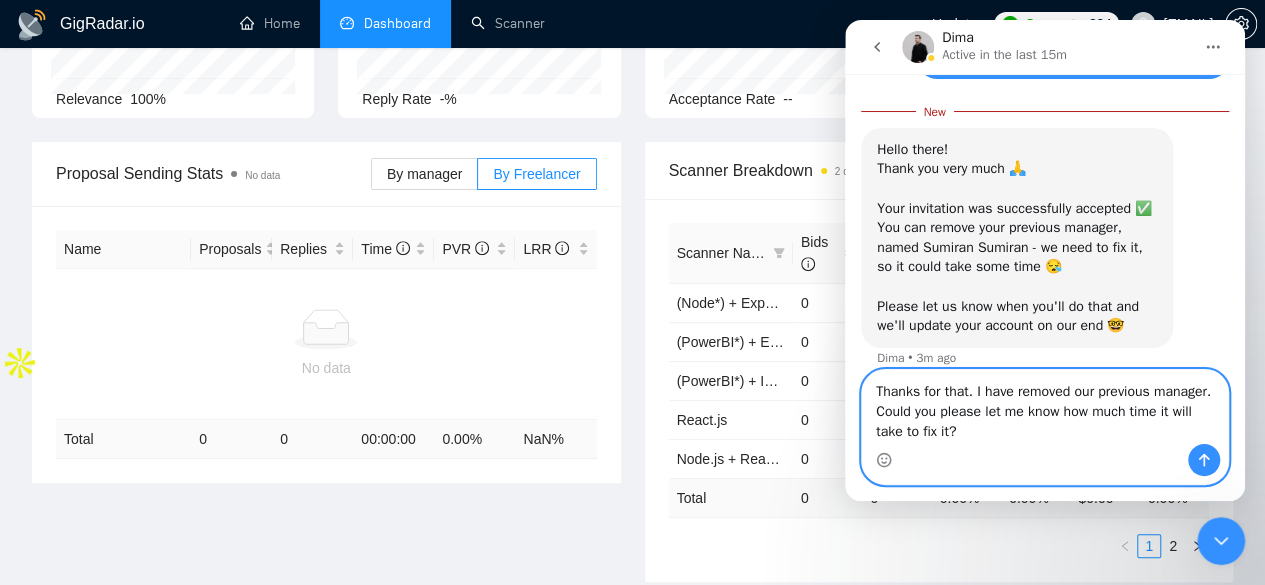 scroll, scrollTop: 2400, scrollLeft: 0, axis: vertical 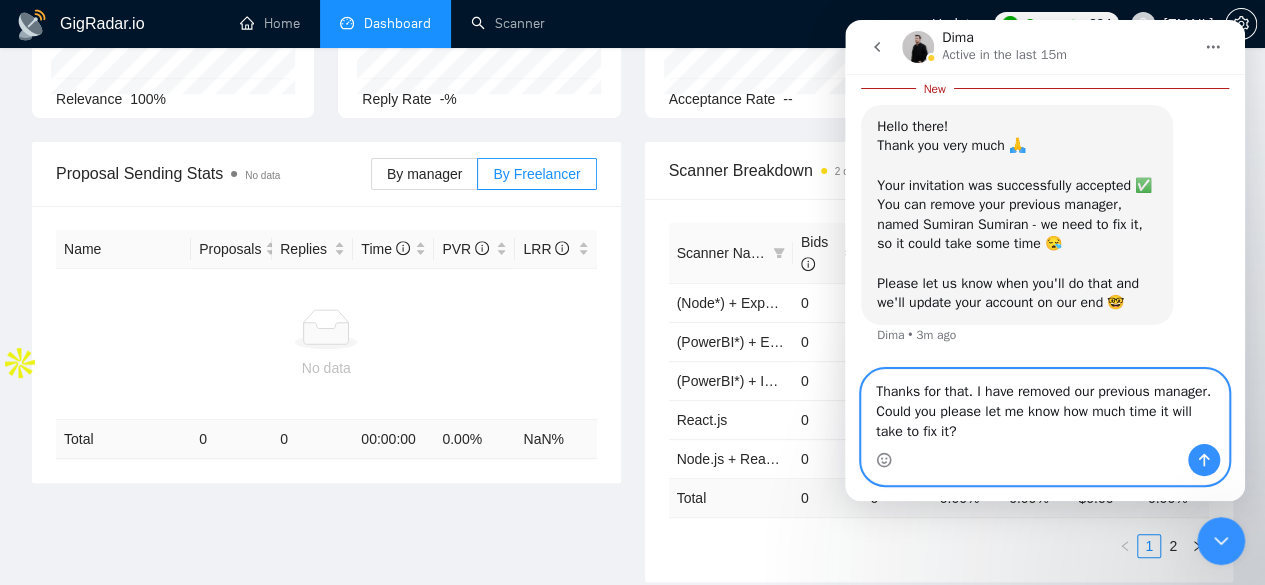 click on "Thanks for that. I have removed our previous manager. Could you please let me know how much time it will take to fix it?" at bounding box center [1045, 407] 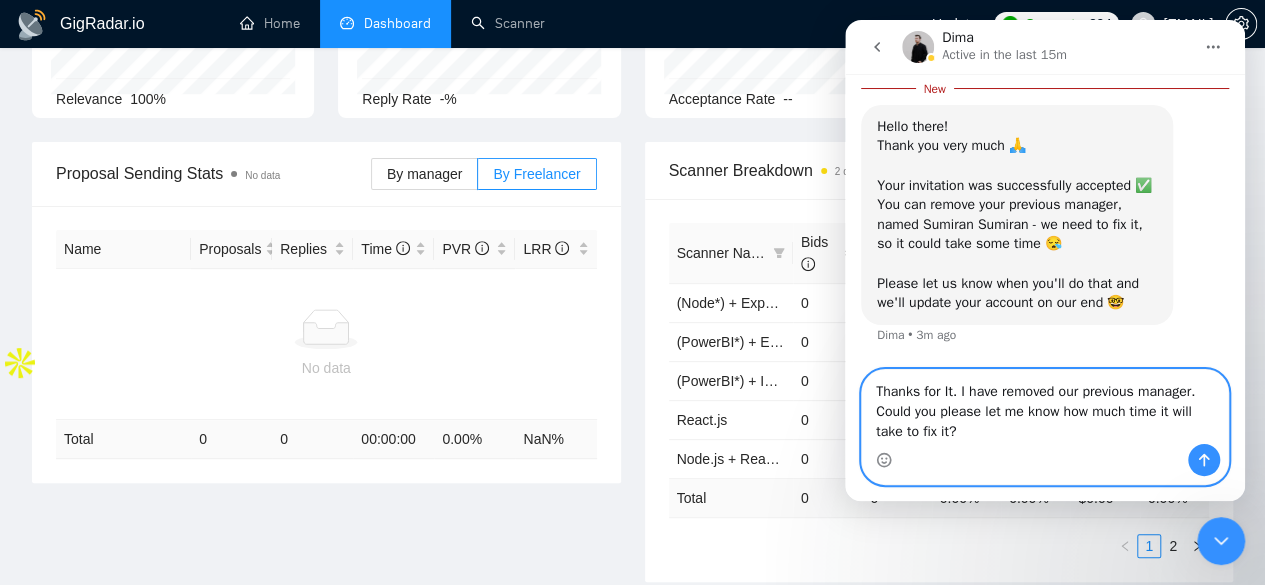 click on "Thanks for It. I have removed our previous manager. Could you please let me know how much time it will take to fix it?" at bounding box center (1045, 407) 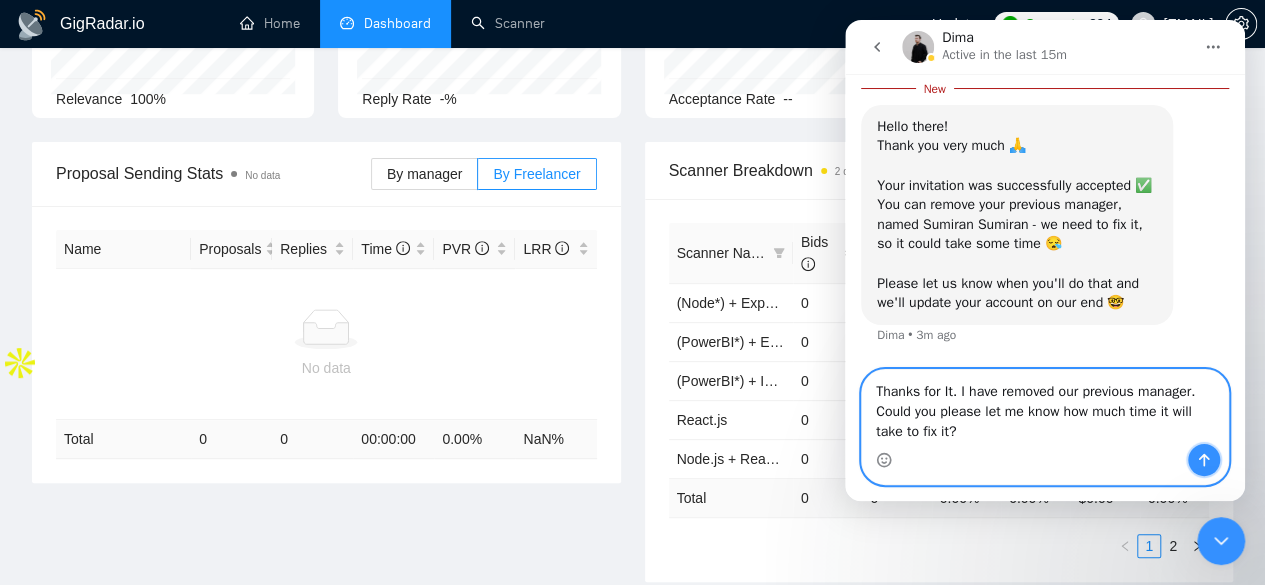 click at bounding box center (1204, 460) 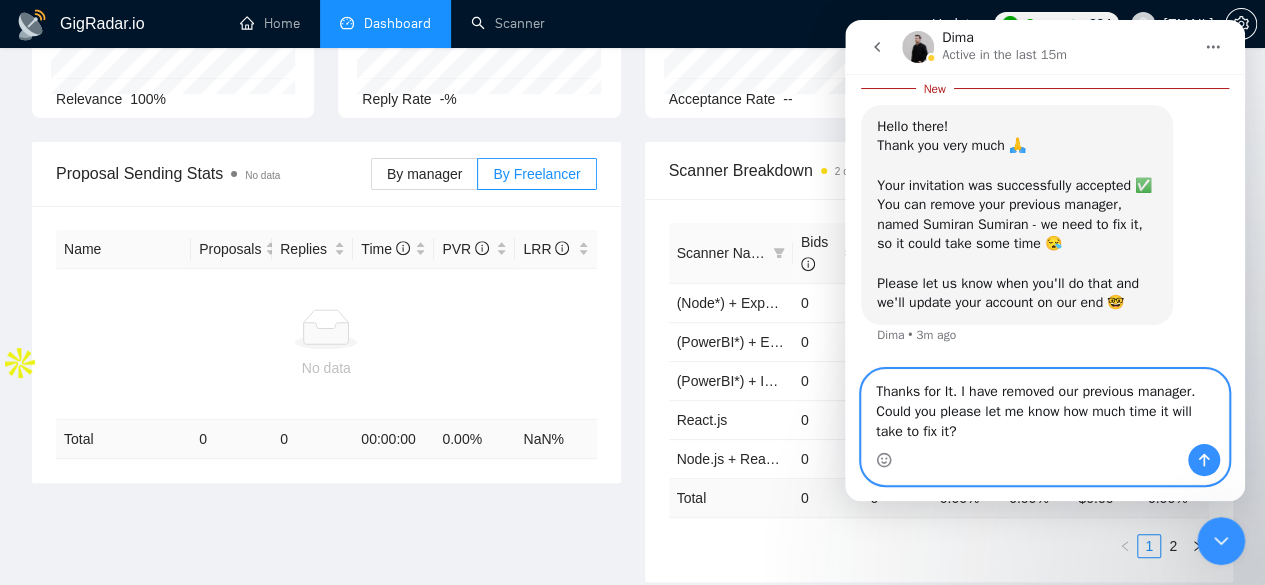 type 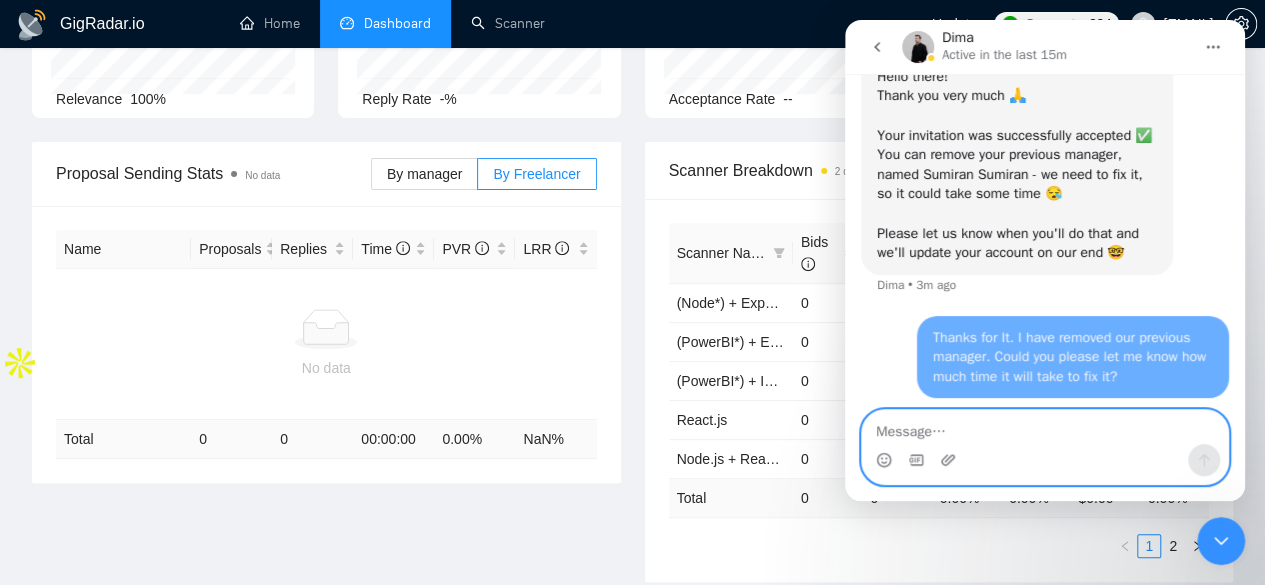 scroll, scrollTop: 2, scrollLeft: 0, axis: vertical 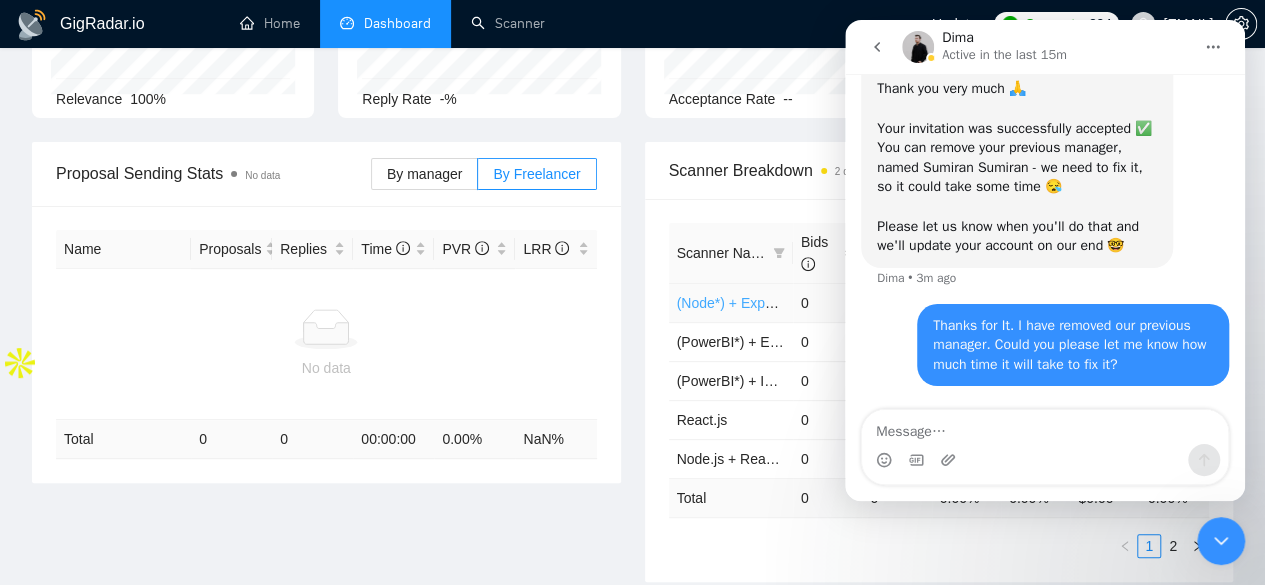 click on "(Node*) + Expert and Beginner." at bounding box center (774, 303) 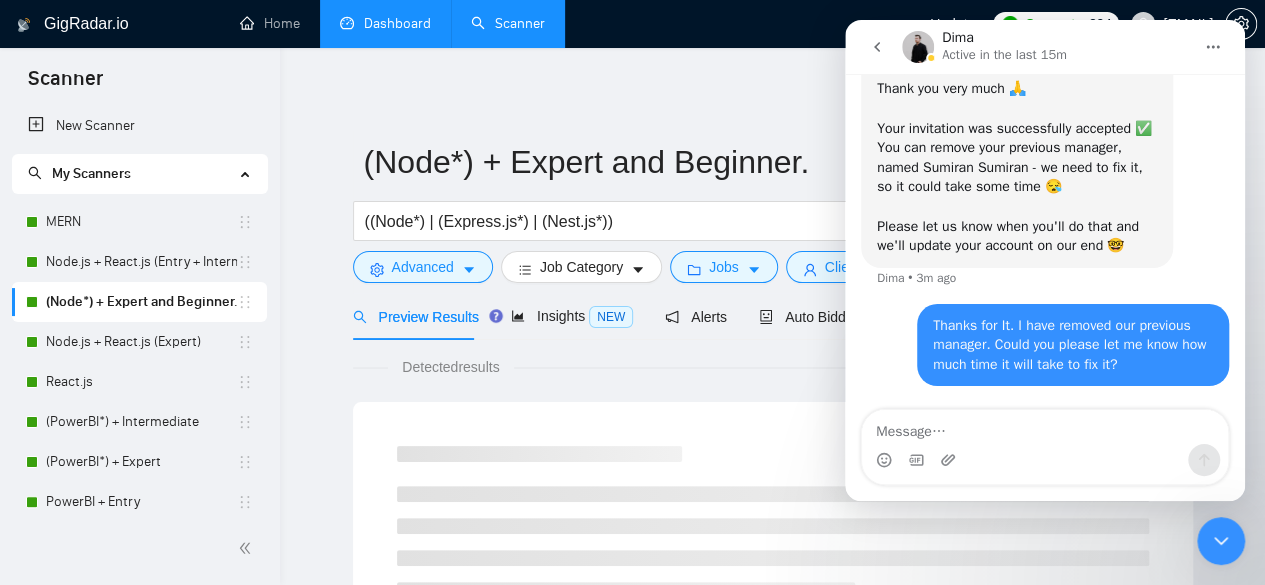 click at bounding box center [877, 47] 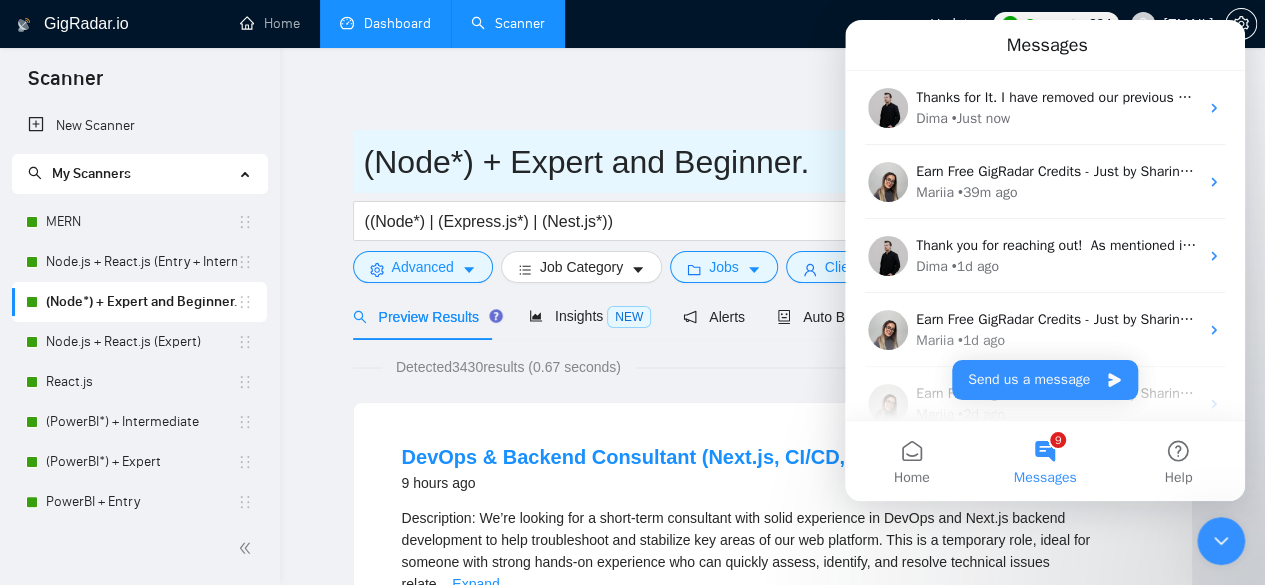 click on "(Node*) + Expert and Beginner." at bounding box center [758, 162] 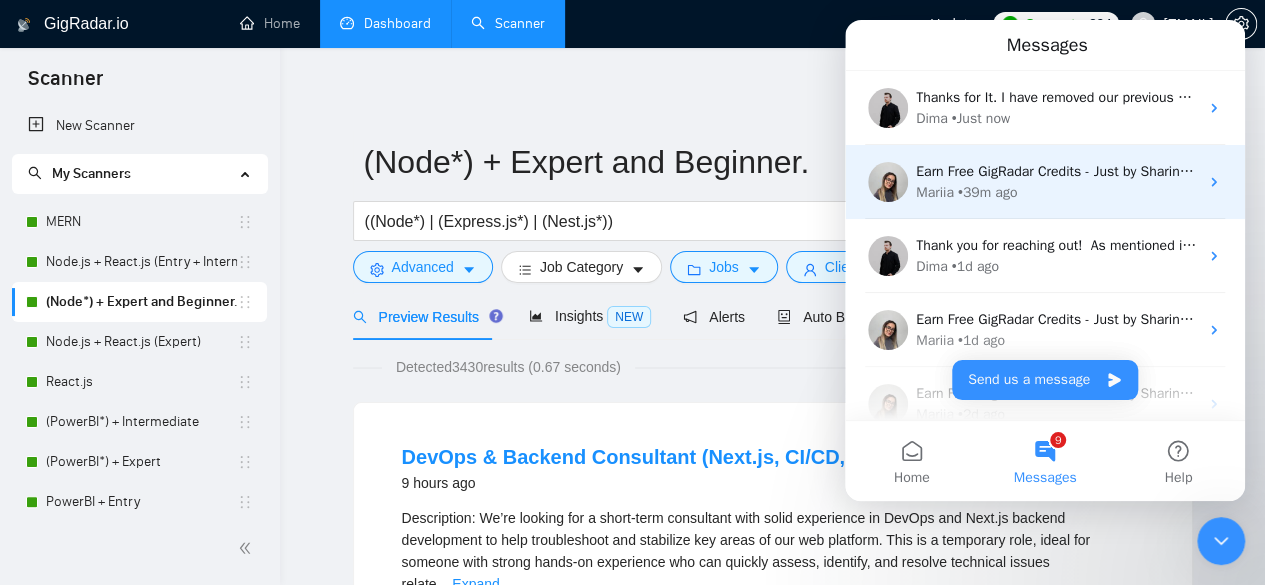 click on "Mariia" at bounding box center [935, 192] 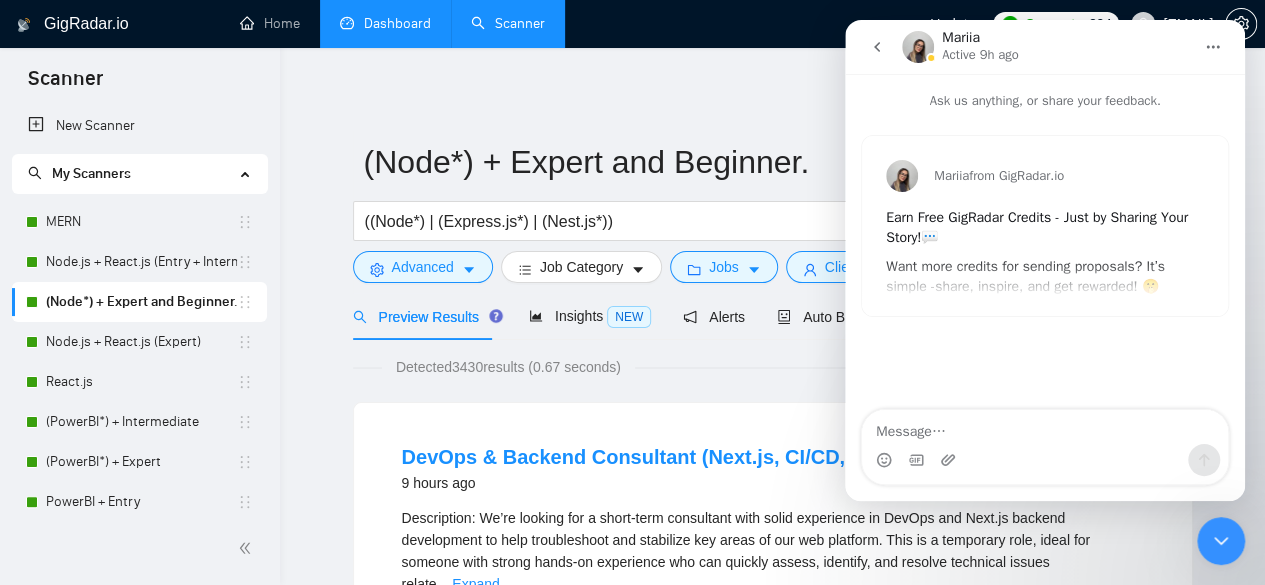 click at bounding box center (918, 47) 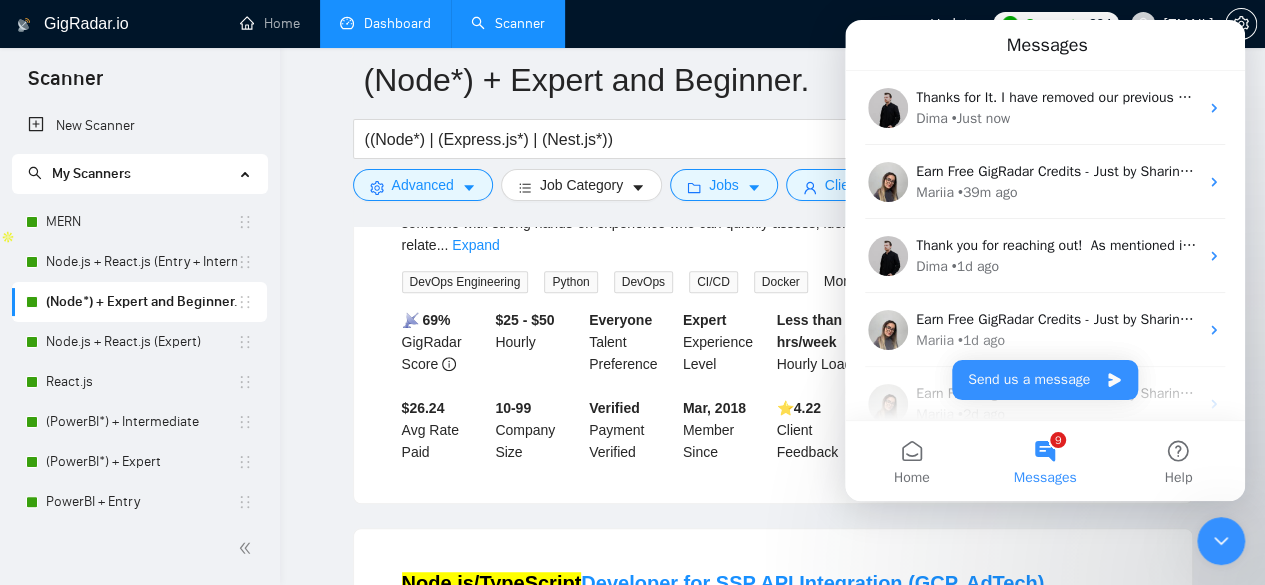 scroll, scrollTop: 356, scrollLeft: 0, axis: vertical 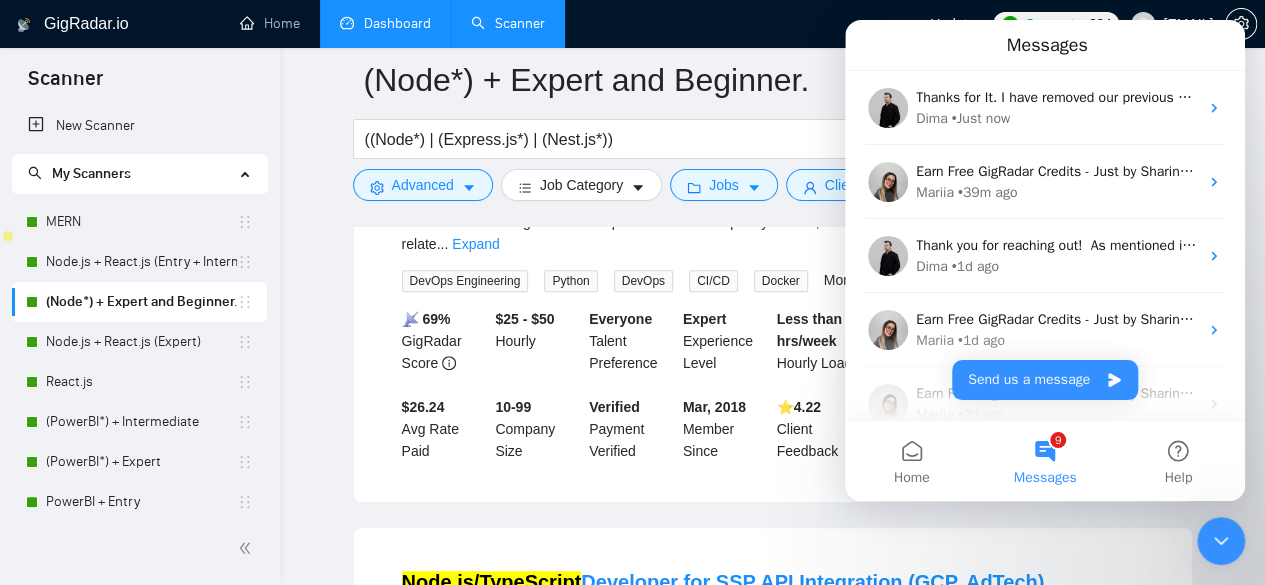 click at bounding box center [1221, 541] 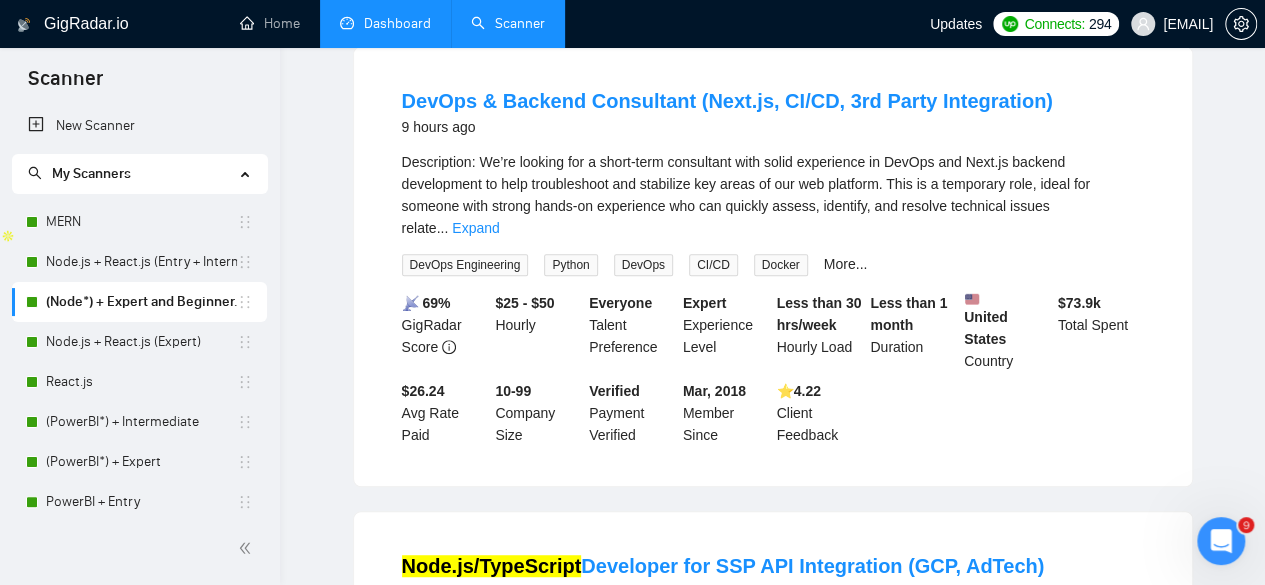 scroll, scrollTop: 0, scrollLeft: 0, axis: both 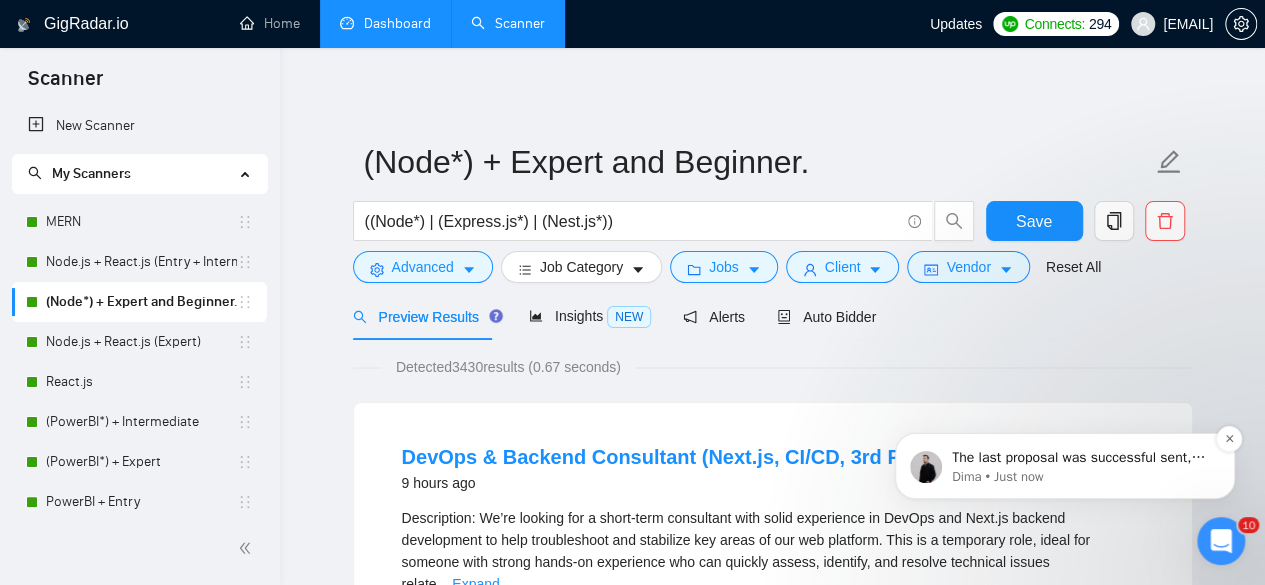 click on "The last proposal was successful sent, currently working on restoring the synchronization for you 🙌" at bounding box center [1081, 458] 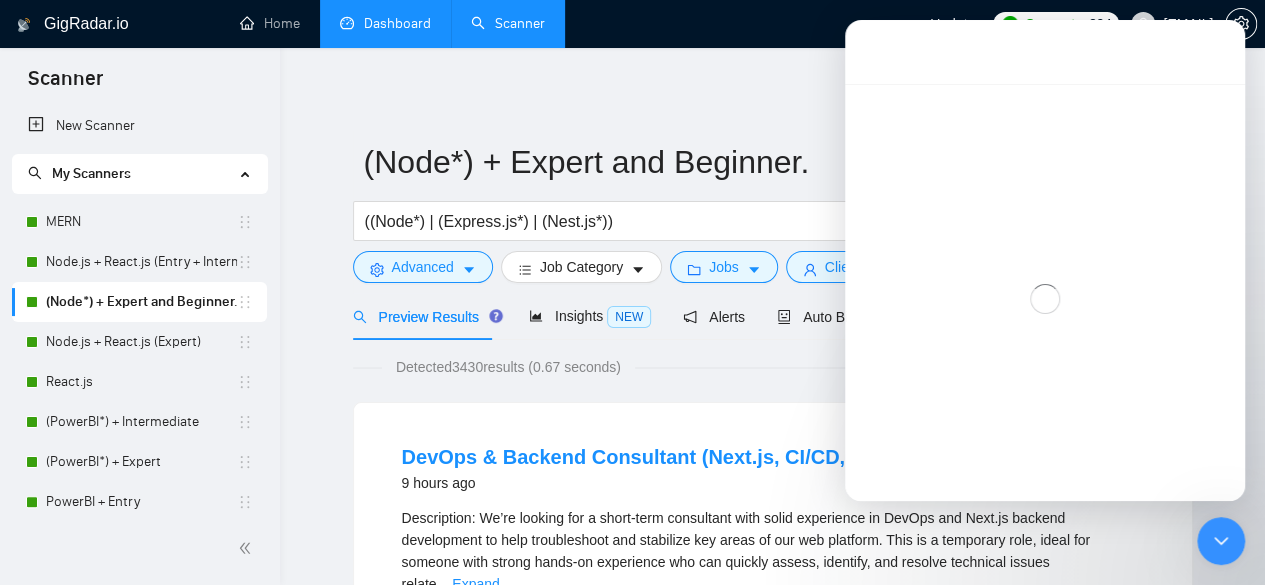scroll, scrollTop: 2, scrollLeft: 0, axis: vertical 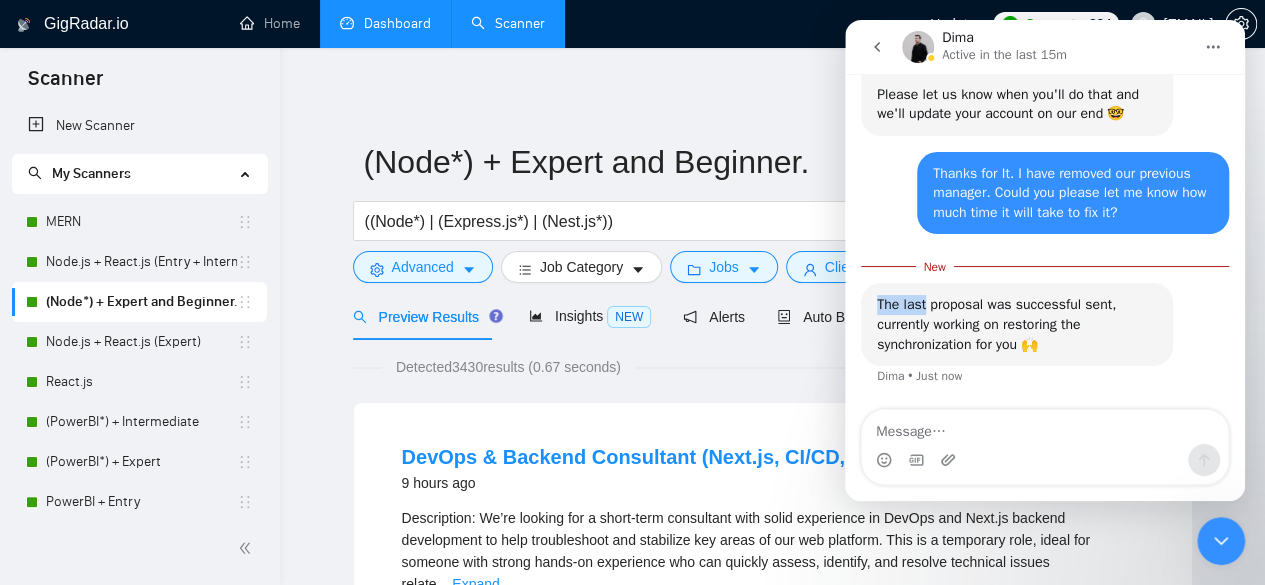 drag, startPoint x: 875, startPoint y: 305, endPoint x: 927, endPoint y: 305, distance: 52 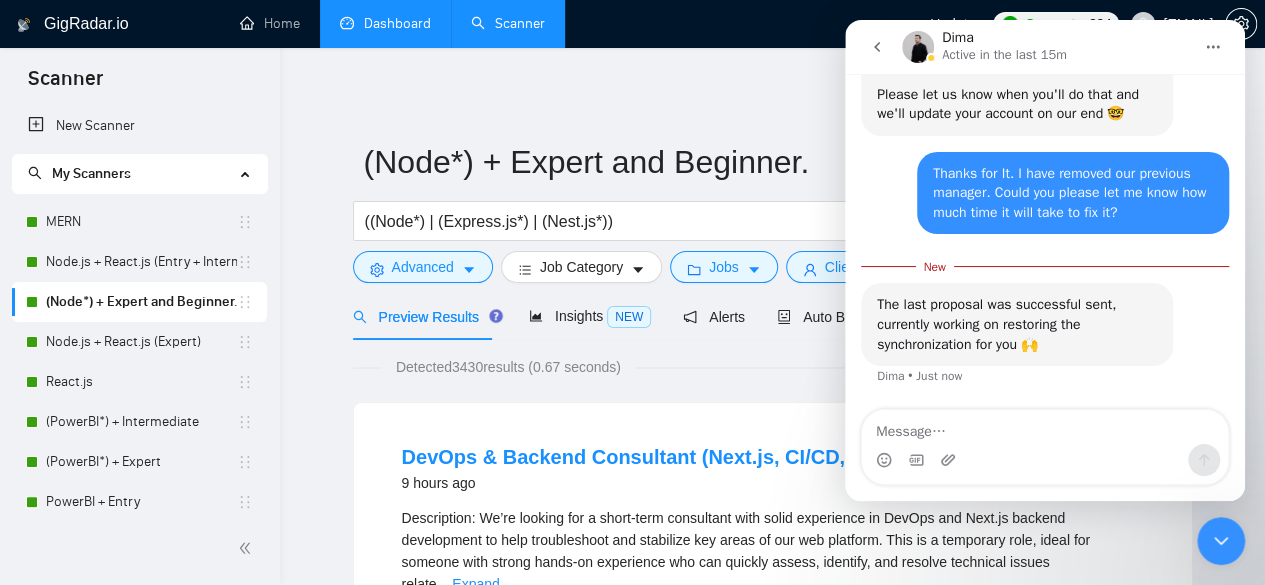 click on "The last proposal was successful sent, currently working on restoring the synchronization for you 🙌" at bounding box center [1017, 324] 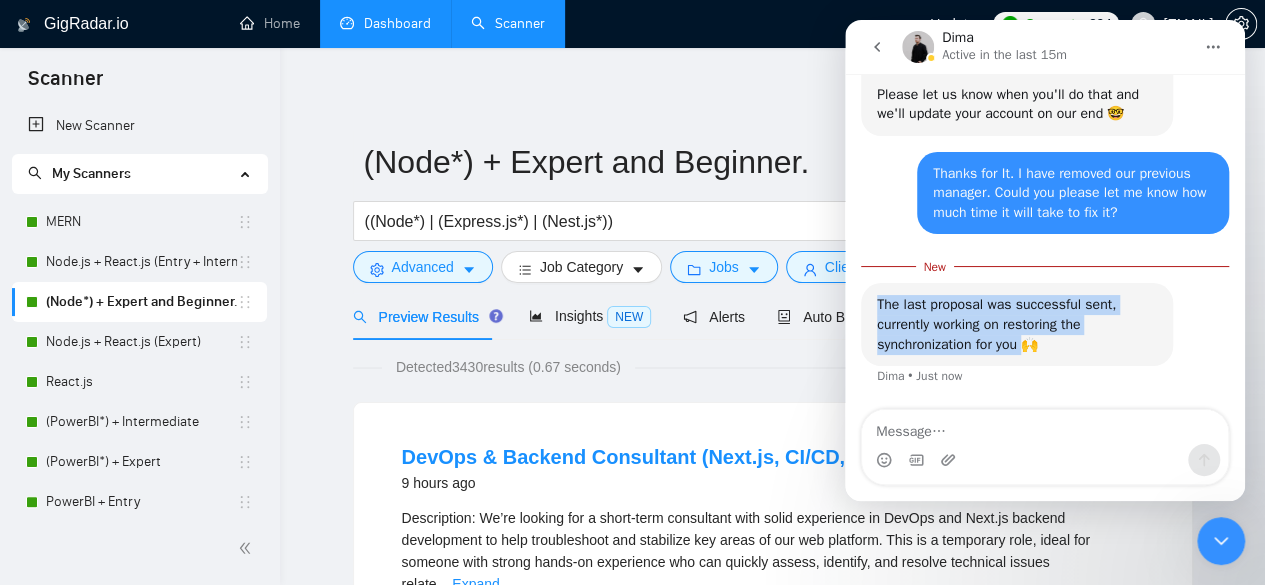 drag, startPoint x: 1024, startPoint y: 348, endPoint x: 867, endPoint y: 311, distance: 161.30096 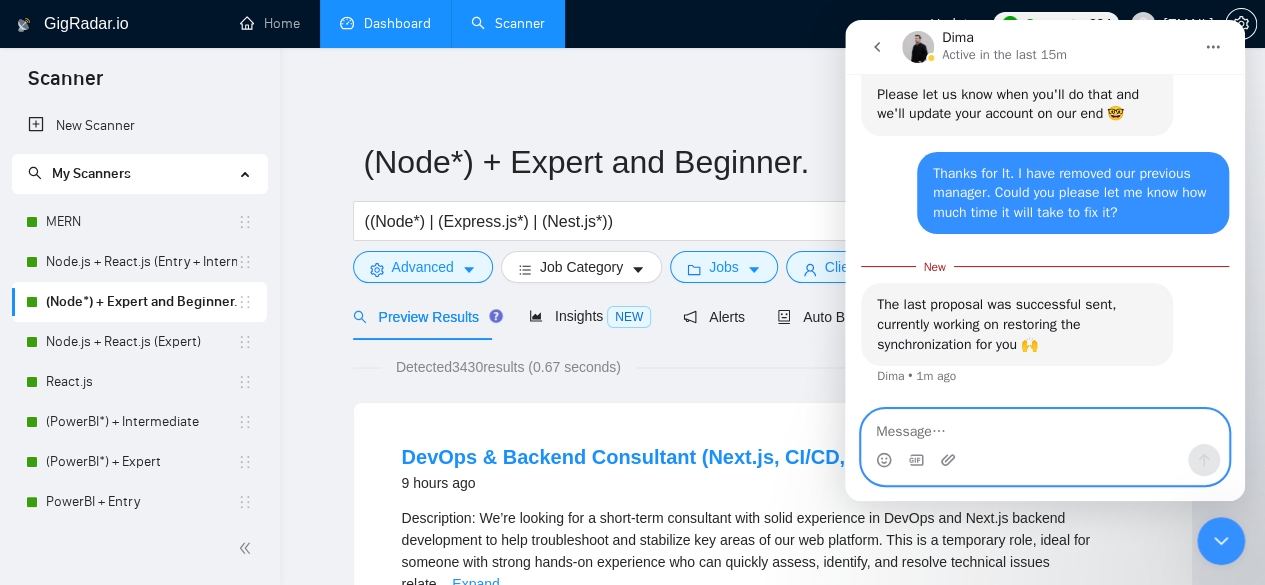 click at bounding box center (1045, 427) 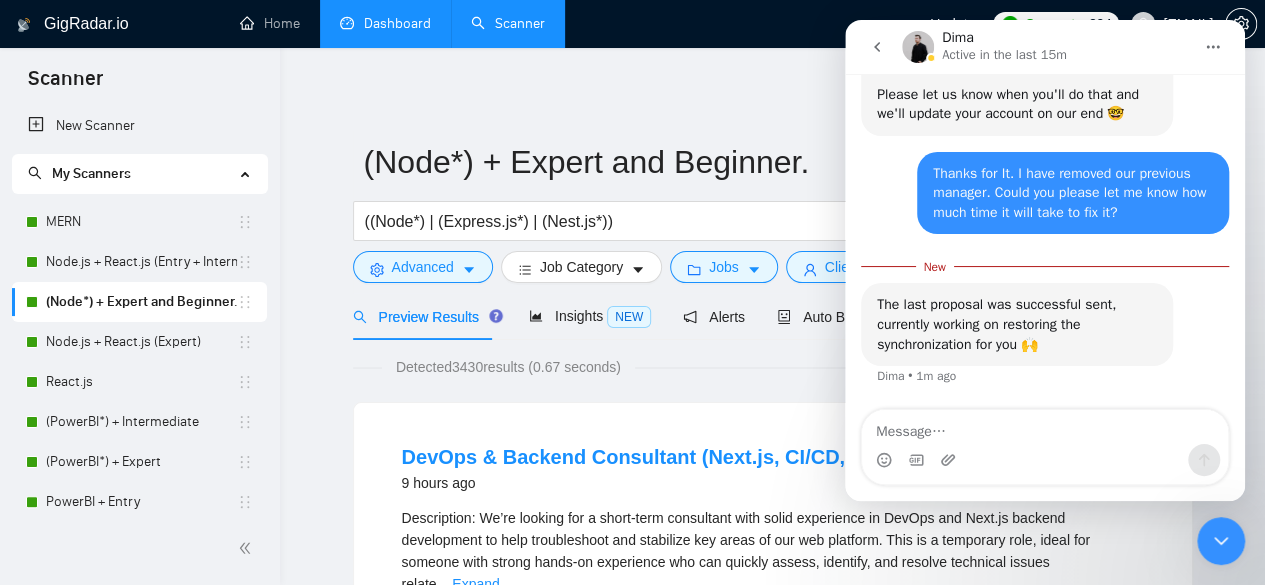 click on "GigRadar.io Home Dashboard Scanner Updates Connects: 294 [EMAIL] (Node*) + Expert and Beginner. ((Node*) | (Express.js*) | (Nest.js*)) Save Advanced Job Category Jobs Client Vendor Reset All Preview Results Insights NEW Alerts Auto Bidder Detected 3430 results (0.67 seconds) DevOps & Backend Consultant (Next.js, CI/CD, 3rd Party Integration) 9 hours ago Description:
We’re looking for a short-term consultant with solid experience in DevOps and Next.js backend development to help troubleshoot and stabilize key areas of our web platform.
This is a temporary role, ideal for someone with strong hands-on experience who can quickly assess, identify, and resolve technical issues relate ... Expand DevOps Engineering Python DevOps CI/CD Docker More... 📡 69% GigRadar Score $25 - $50 Hourly Everyone Talent Preference Expert Experience Level Less than 30 hrs/week Hourly Load Less than 1 month Duration United States Country $ 73.9k Total Spent $26.24 Avg Rate Paid 10-99 ..." at bounding box center [772, 2611] 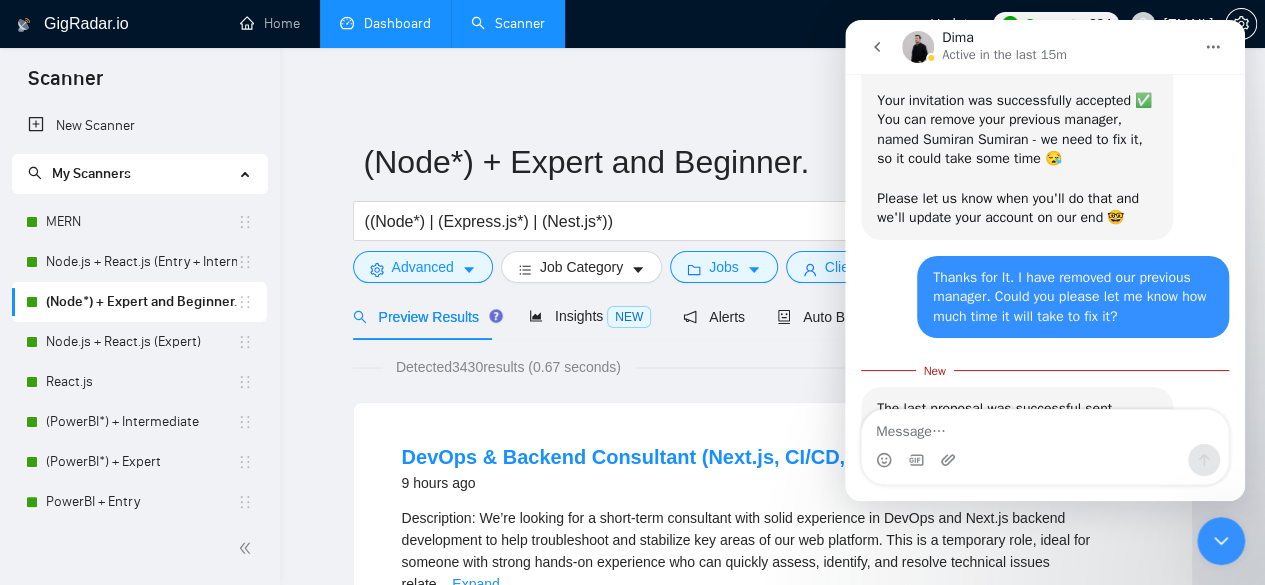 scroll, scrollTop: 2558, scrollLeft: 0, axis: vertical 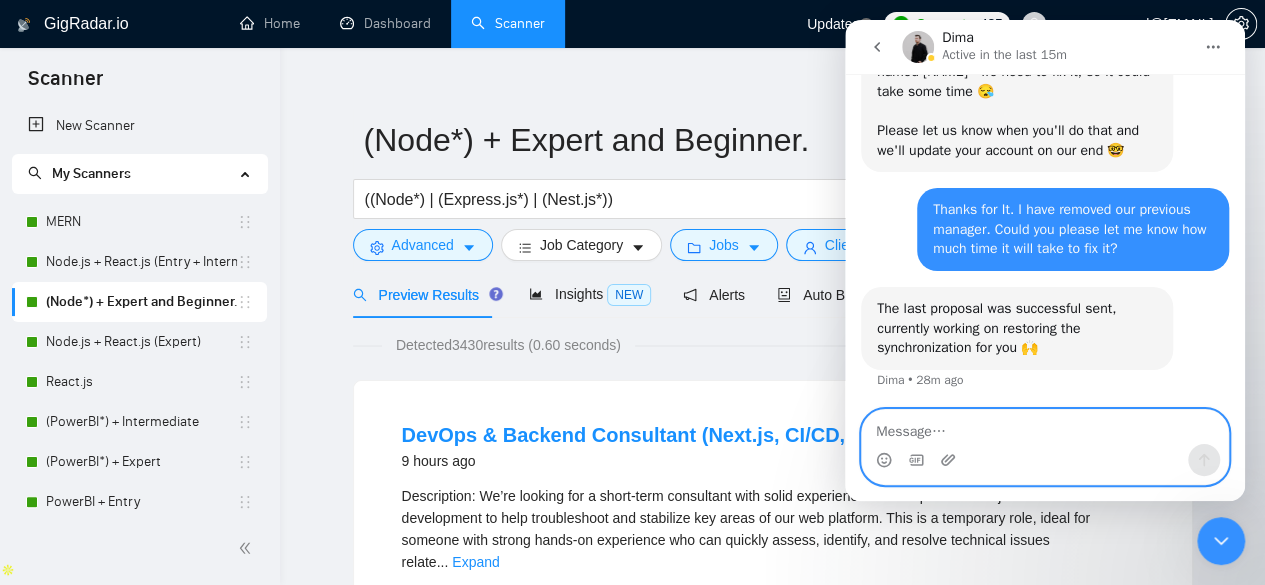 click at bounding box center (1045, 427) 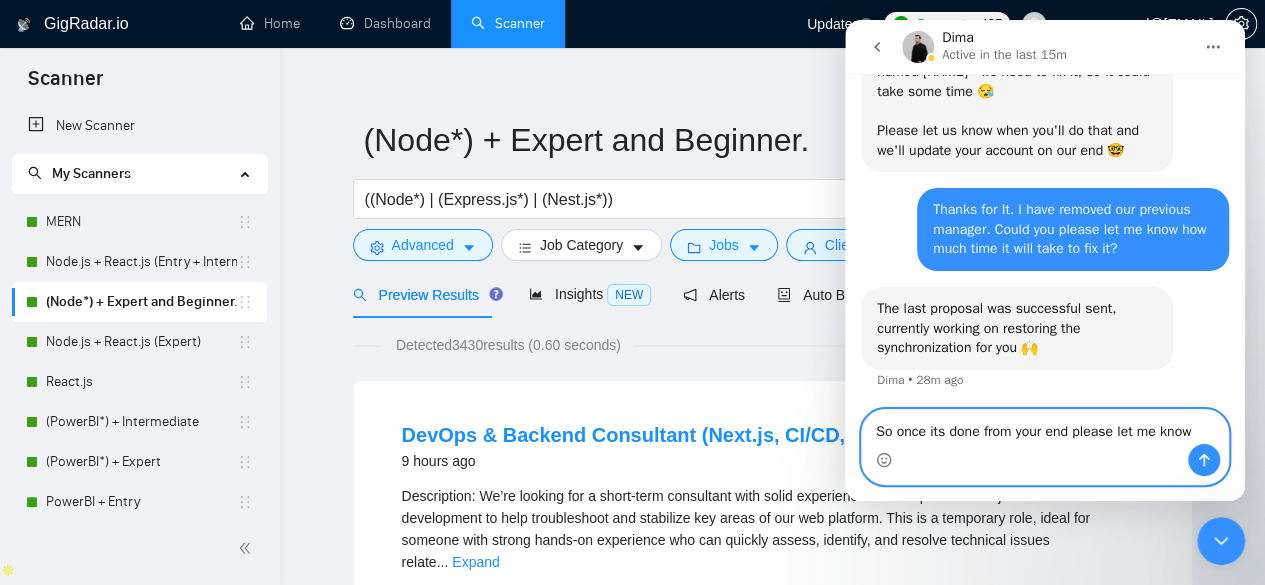 click on "So once its done from your end please let me know" at bounding box center (1045, 427) 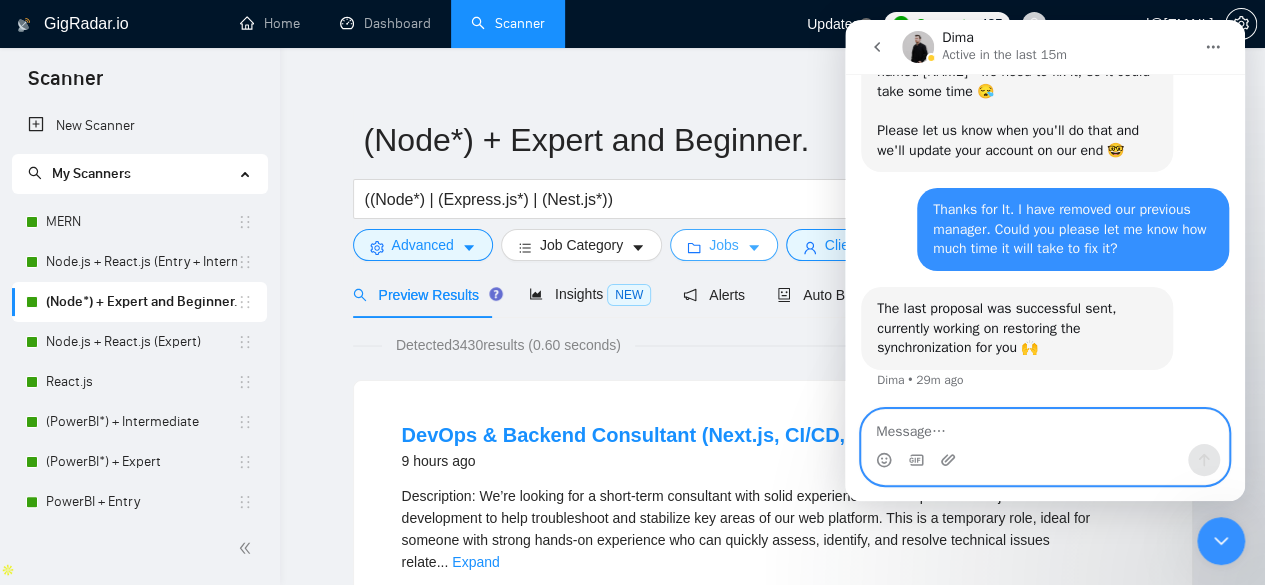 paste on "So once it's done on your end, please let me know."" 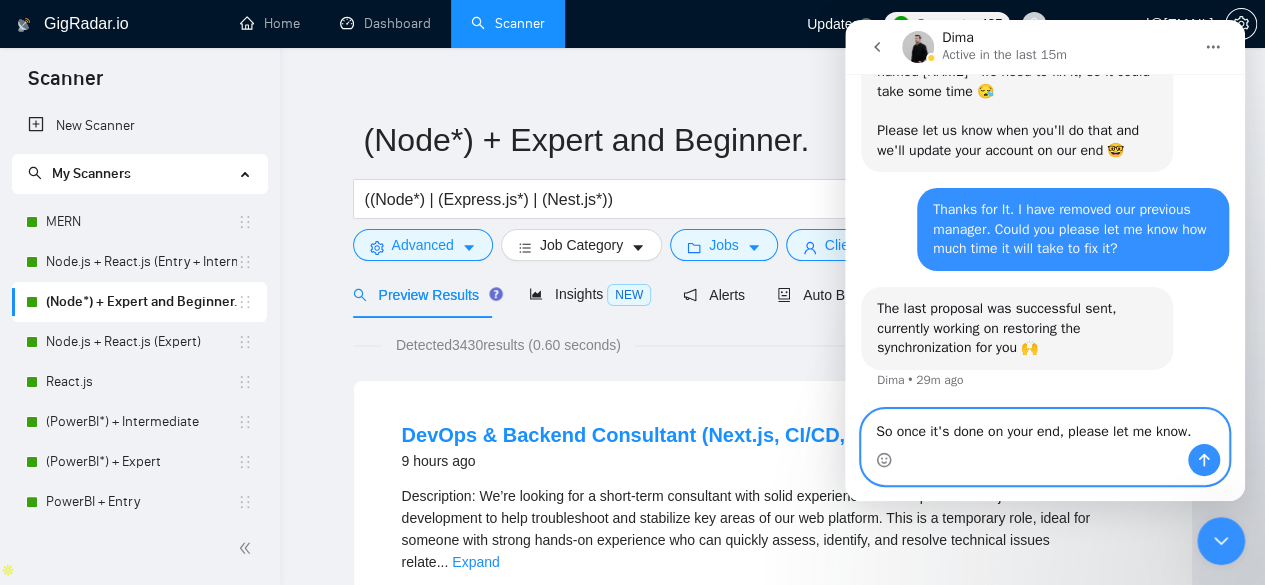 type on "So once it's done on your end, please let me know" 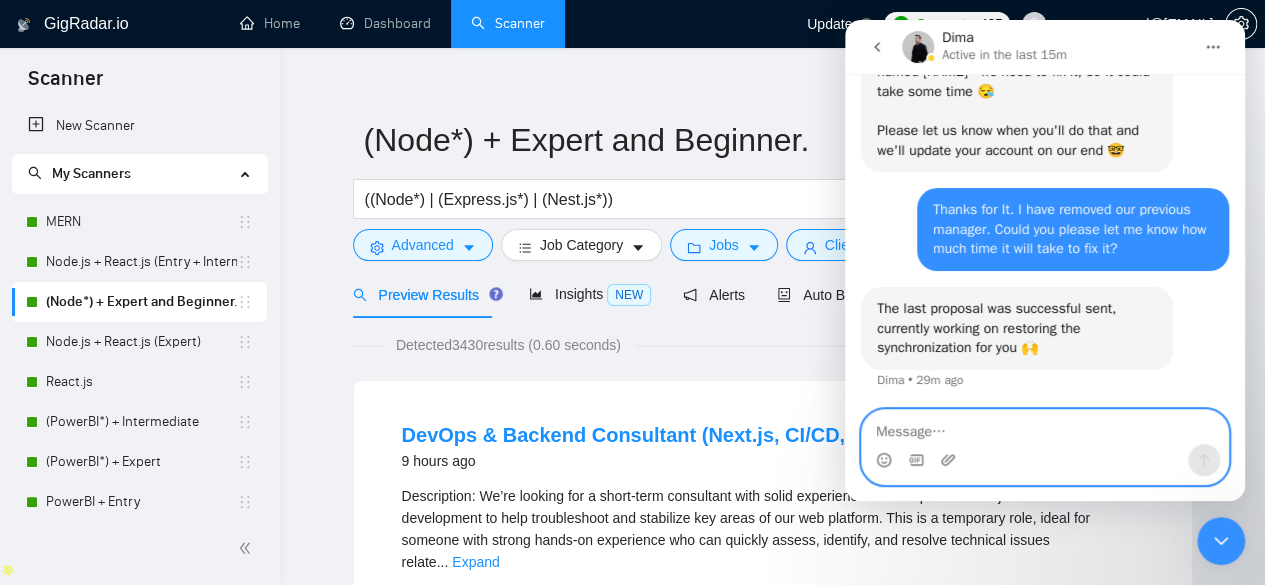 scroll, scrollTop: 2604, scrollLeft: 0, axis: vertical 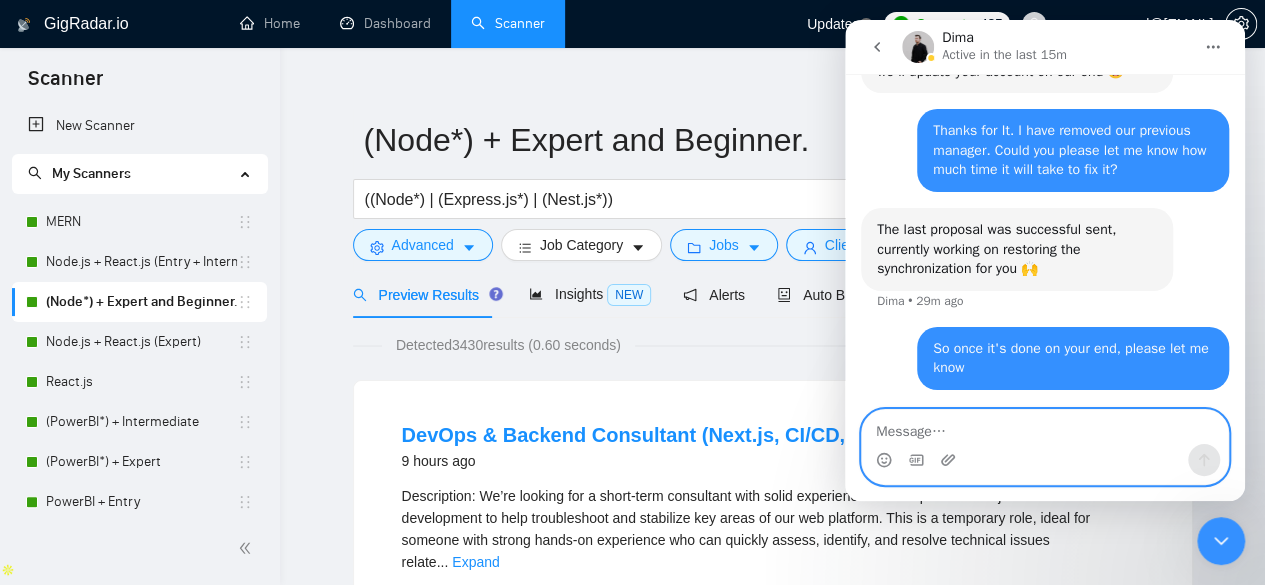 type 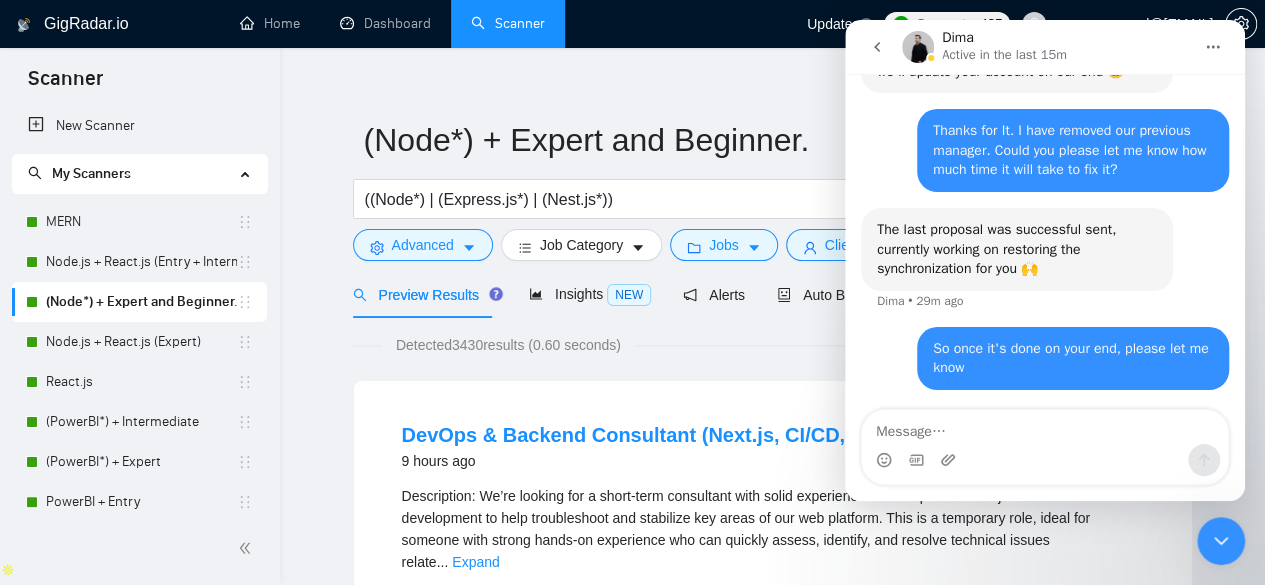click 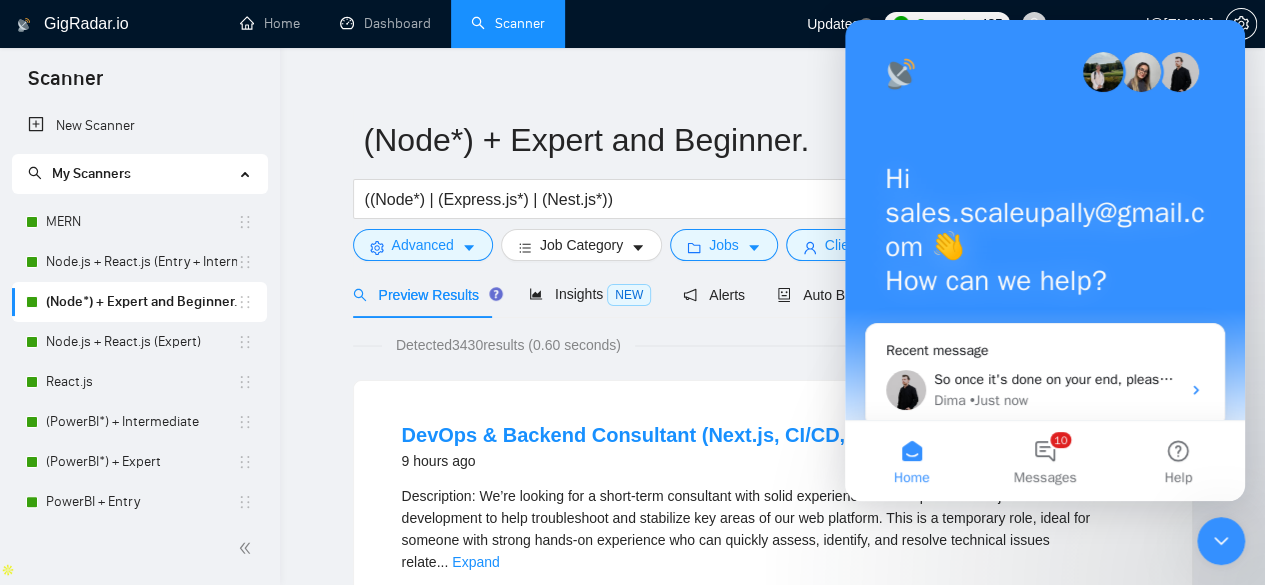 scroll, scrollTop: 0, scrollLeft: 0, axis: both 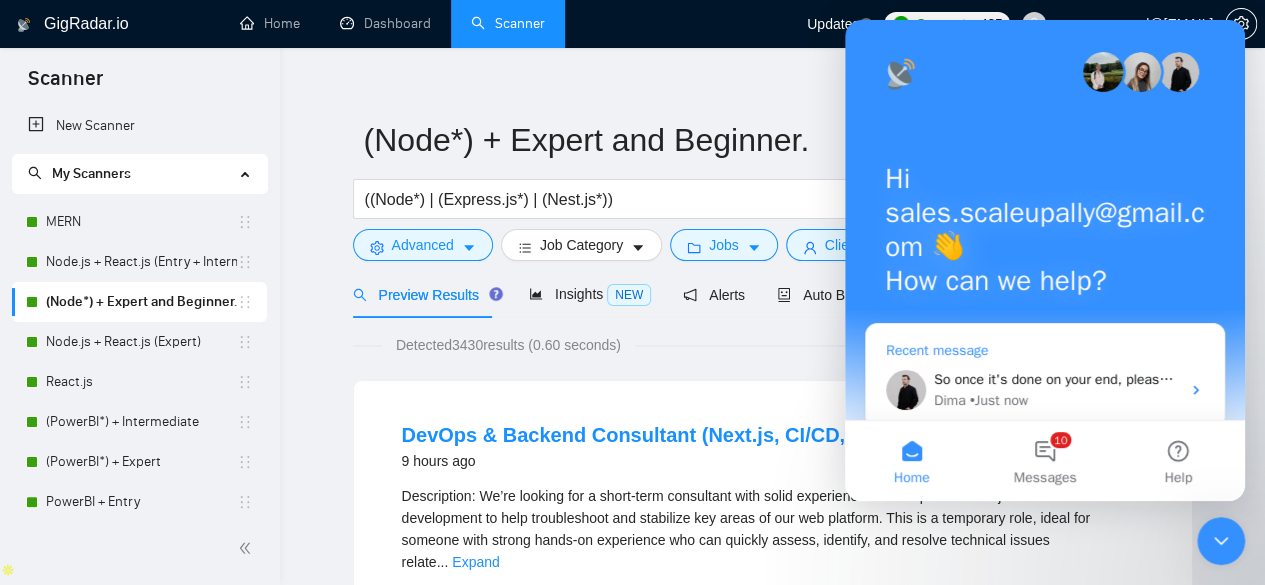 click on "So once it's done on your end, please let me know" at bounding box center [1089, 379] 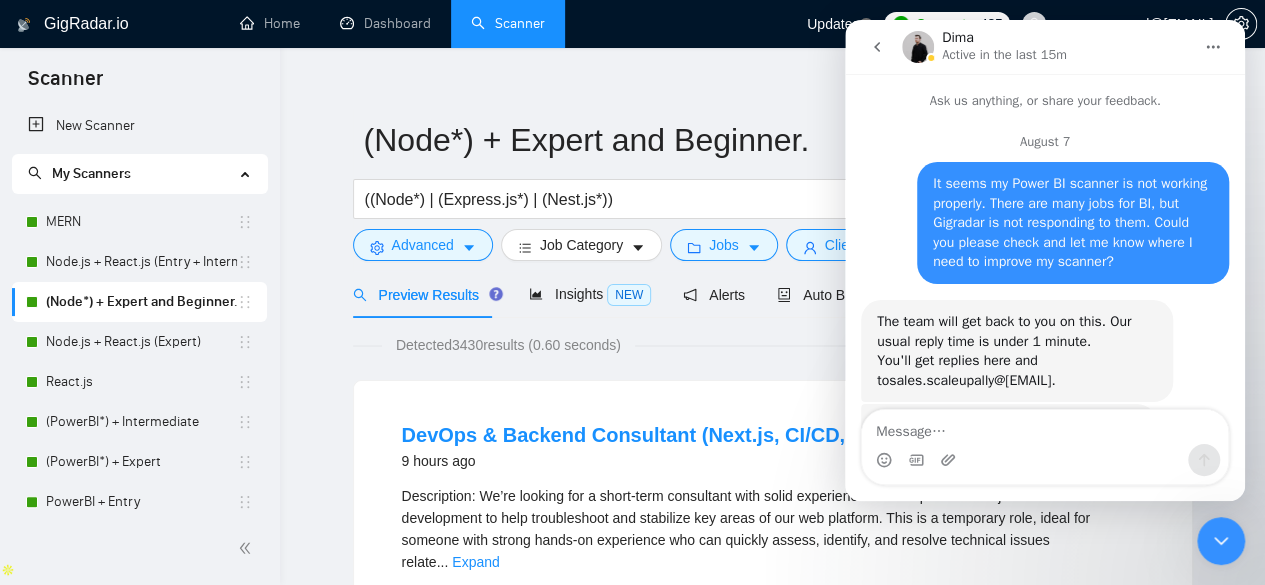 scroll, scrollTop: 2030, scrollLeft: 0, axis: vertical 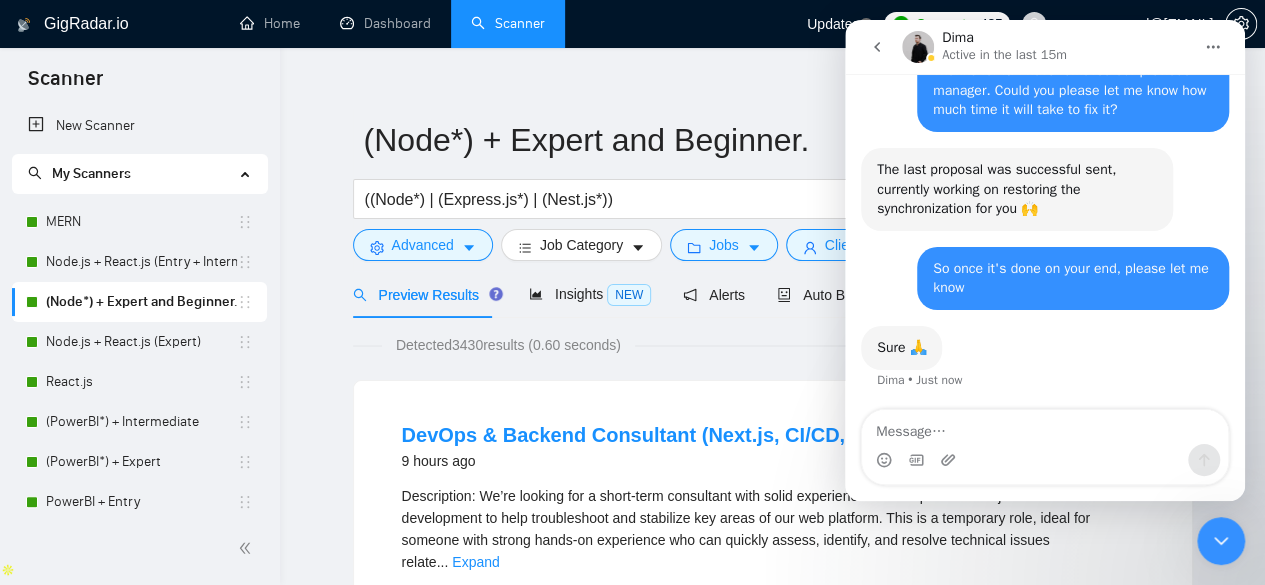 click 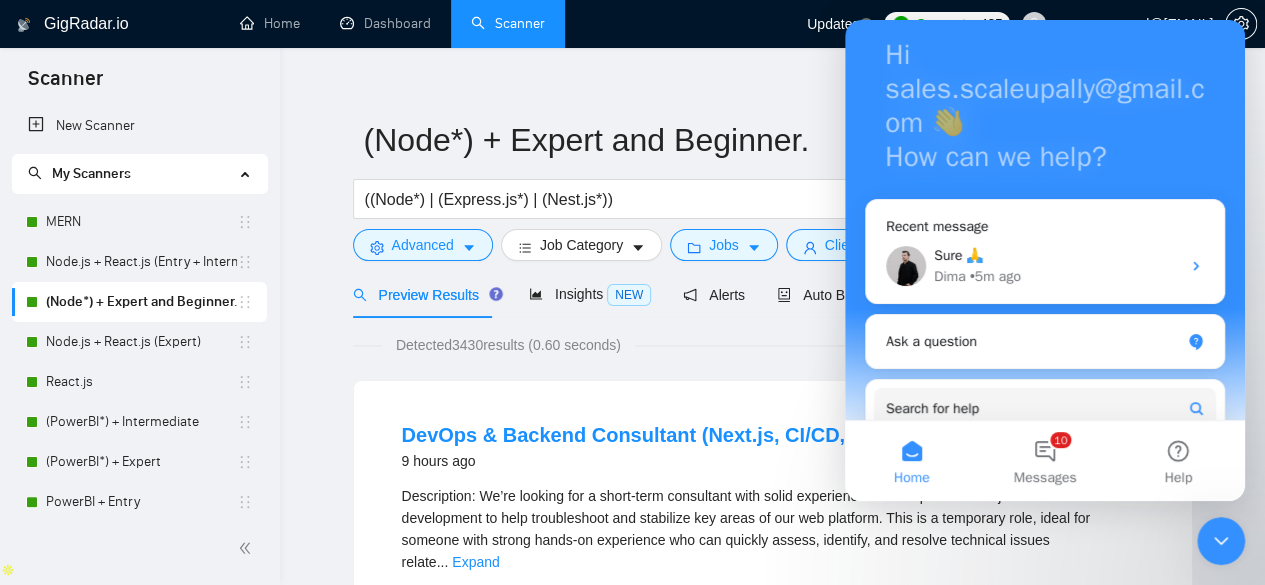 scroll, scrollTop: 133, scrollLeft: 0, axis: vertical 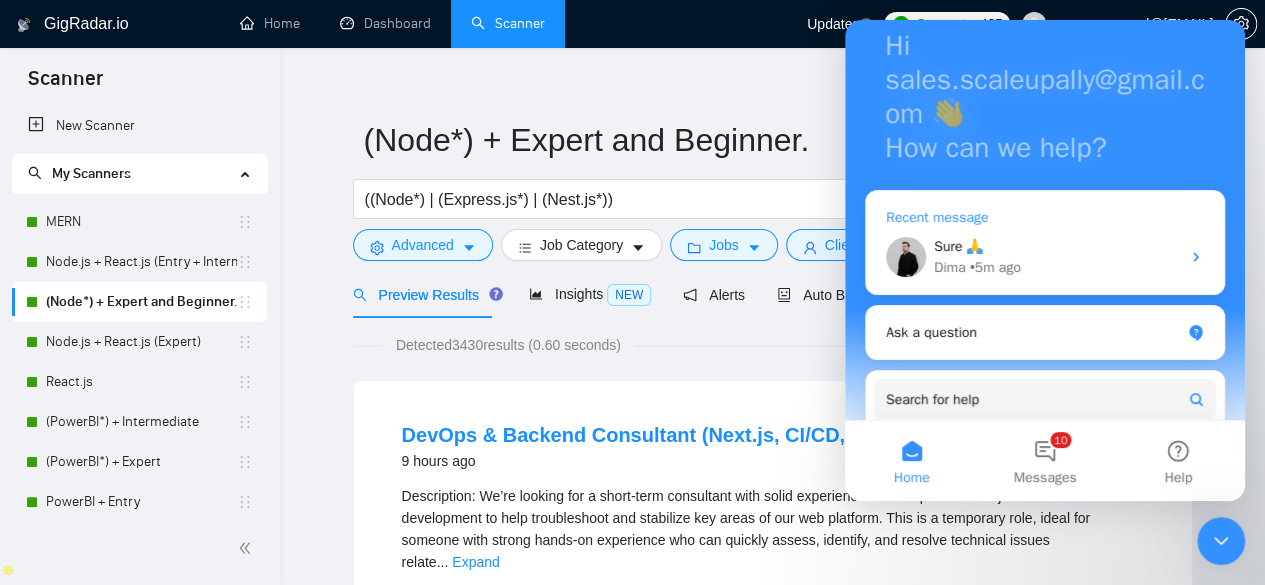 click on "Sure 🙏" at bounding box center [1057, 246] 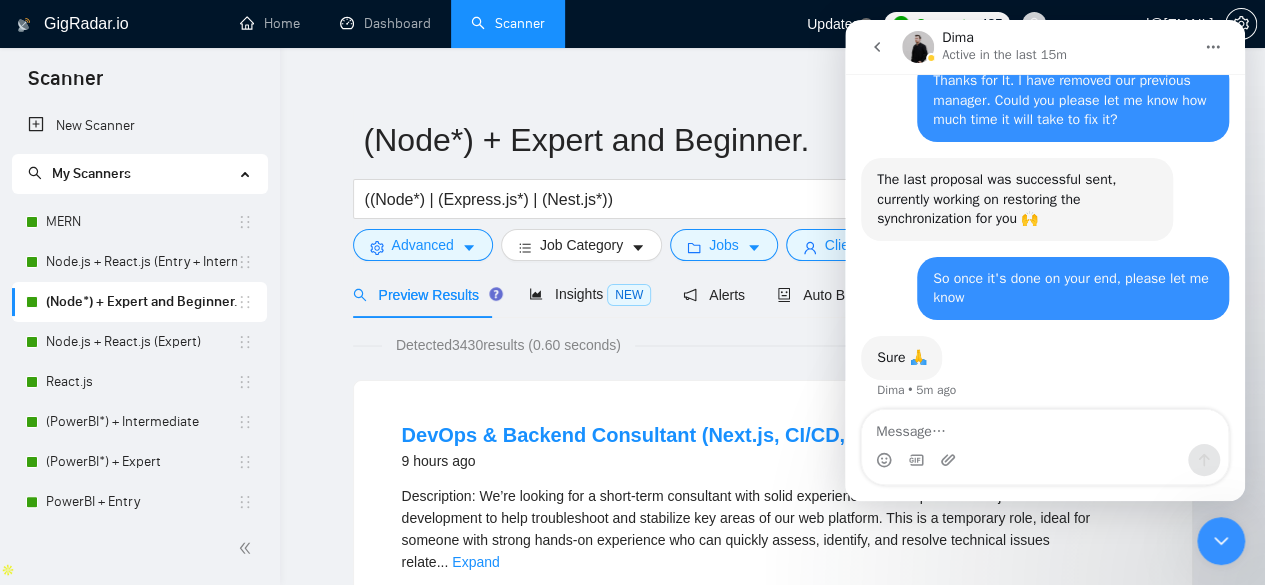 scroll, scrollTop: 2664, scrollLeft: 0, axis: vertical 